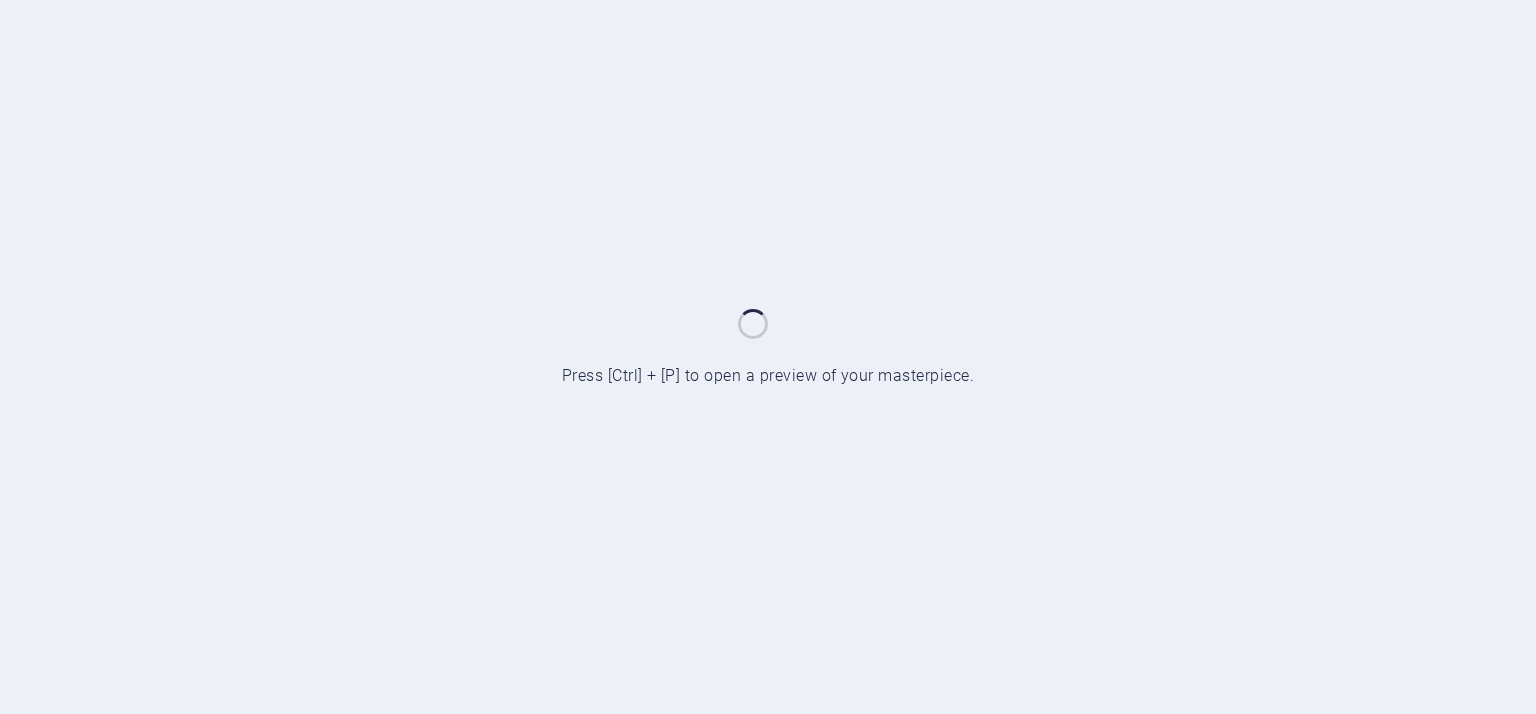 scroll, scrollTop: 0, scrollLeft: 0, axis: both 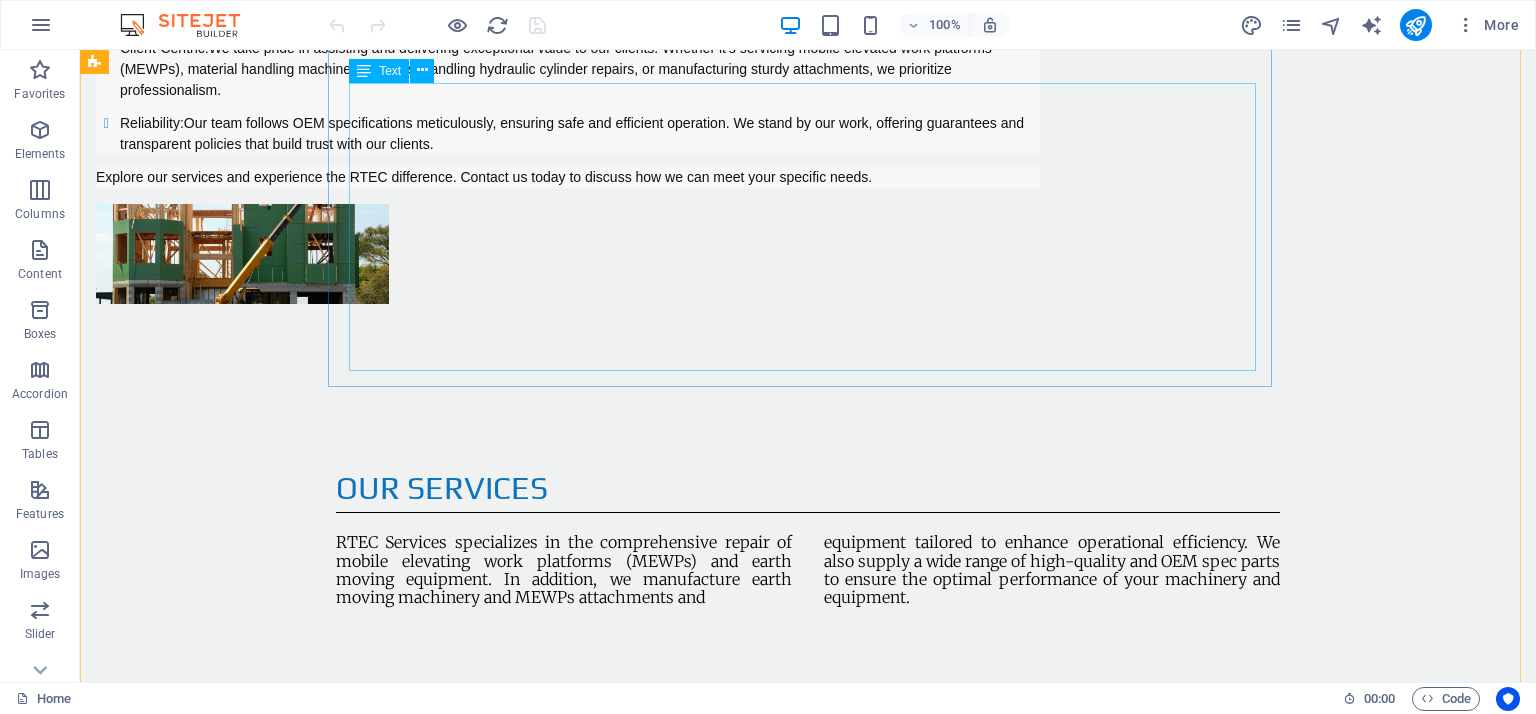 click on "We provide maintenance and repair solutions for: MEWP`s Earth Moving Machinery Attachments & Equipment Our repairs include: Cylinder repairs Hose Repairs Stuck pin removal Structural repairs Bush weldment" at bounding box center (570, 2034) 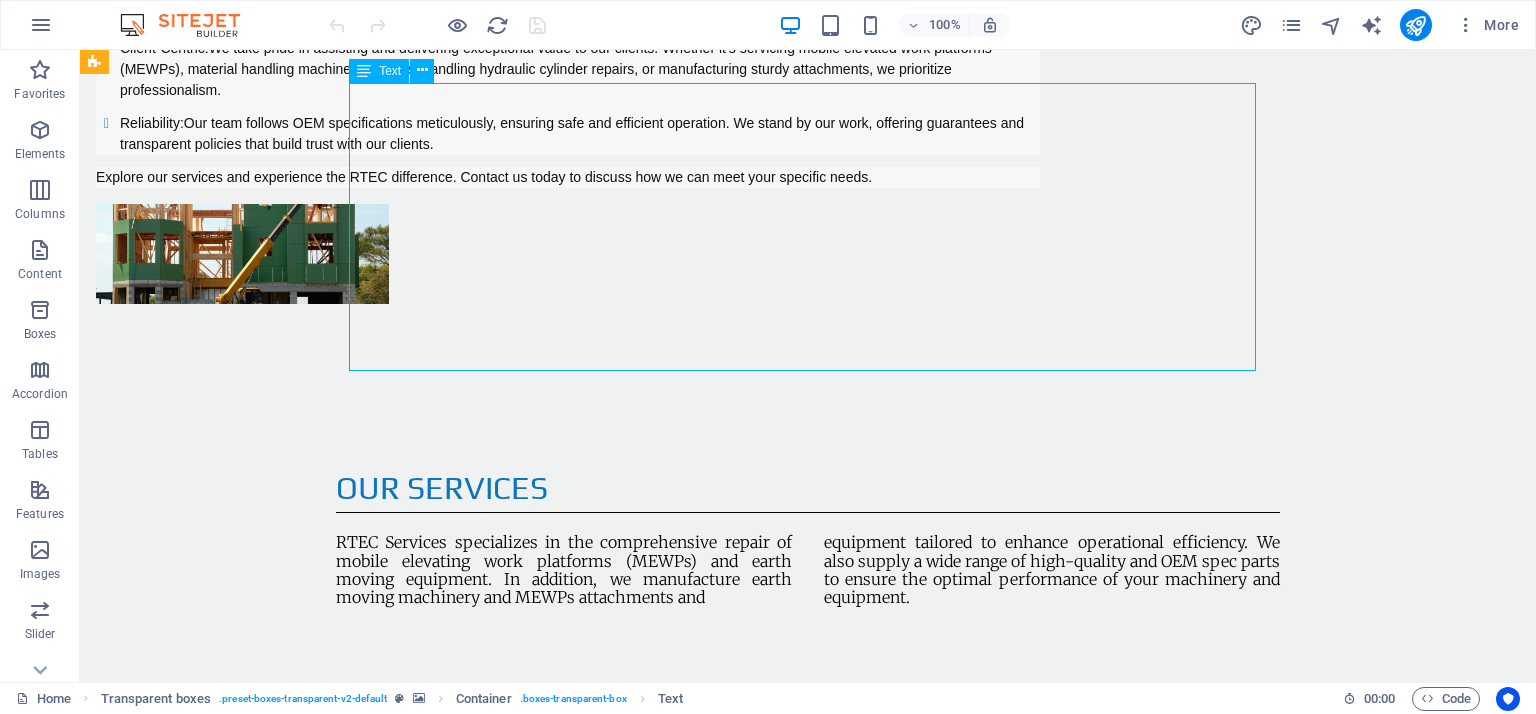 click on "We provide maintenance and repair solutions for: MEWP`s Earth Moving Machinery Attachments & Equipment Our repairs include: Cylinder repairs Hose Repairs Stuck pin removal Structural repairs Bush weldment" at bounding box center [570, 2034] 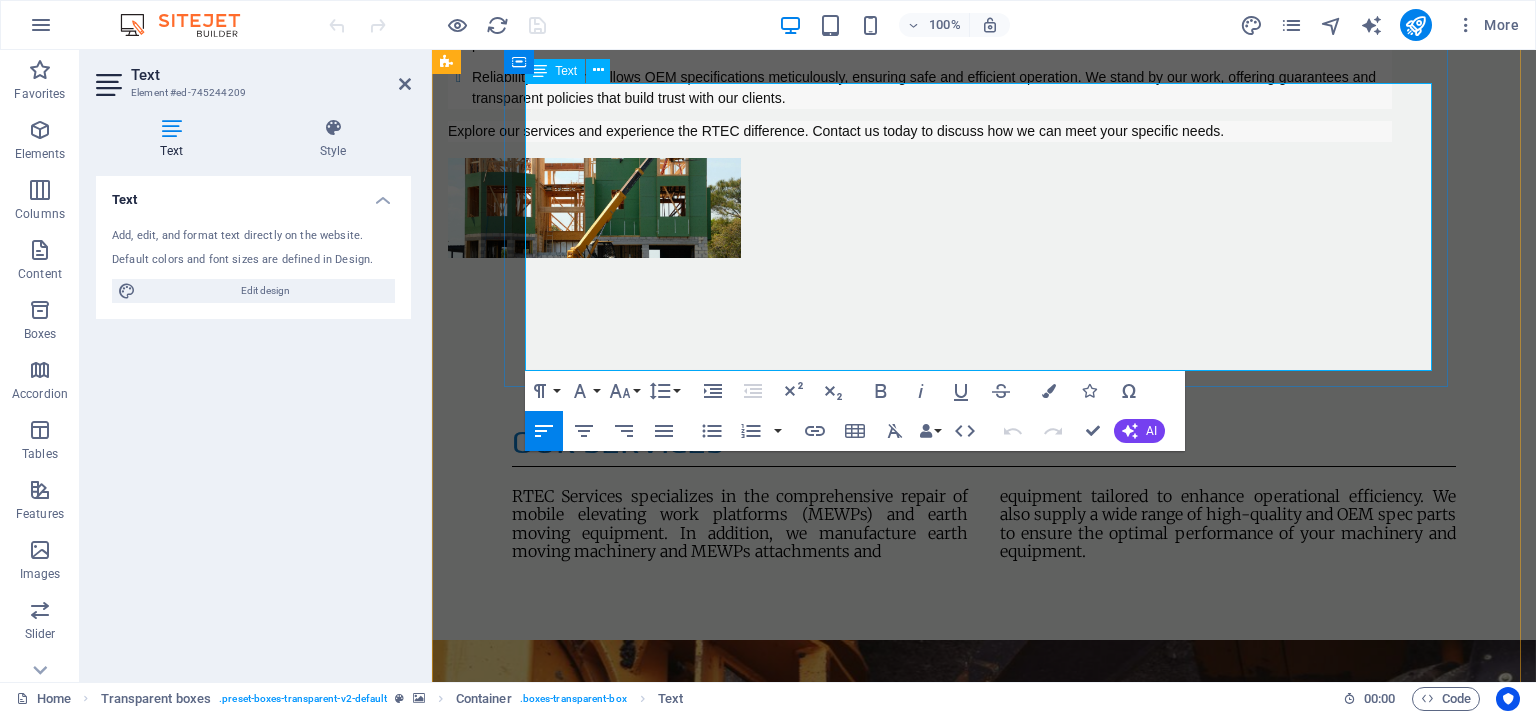 drag, startPoint x: 659, startPoint y: 365, endPoint x: 528, endPoint y: 239, distance: 181.76083 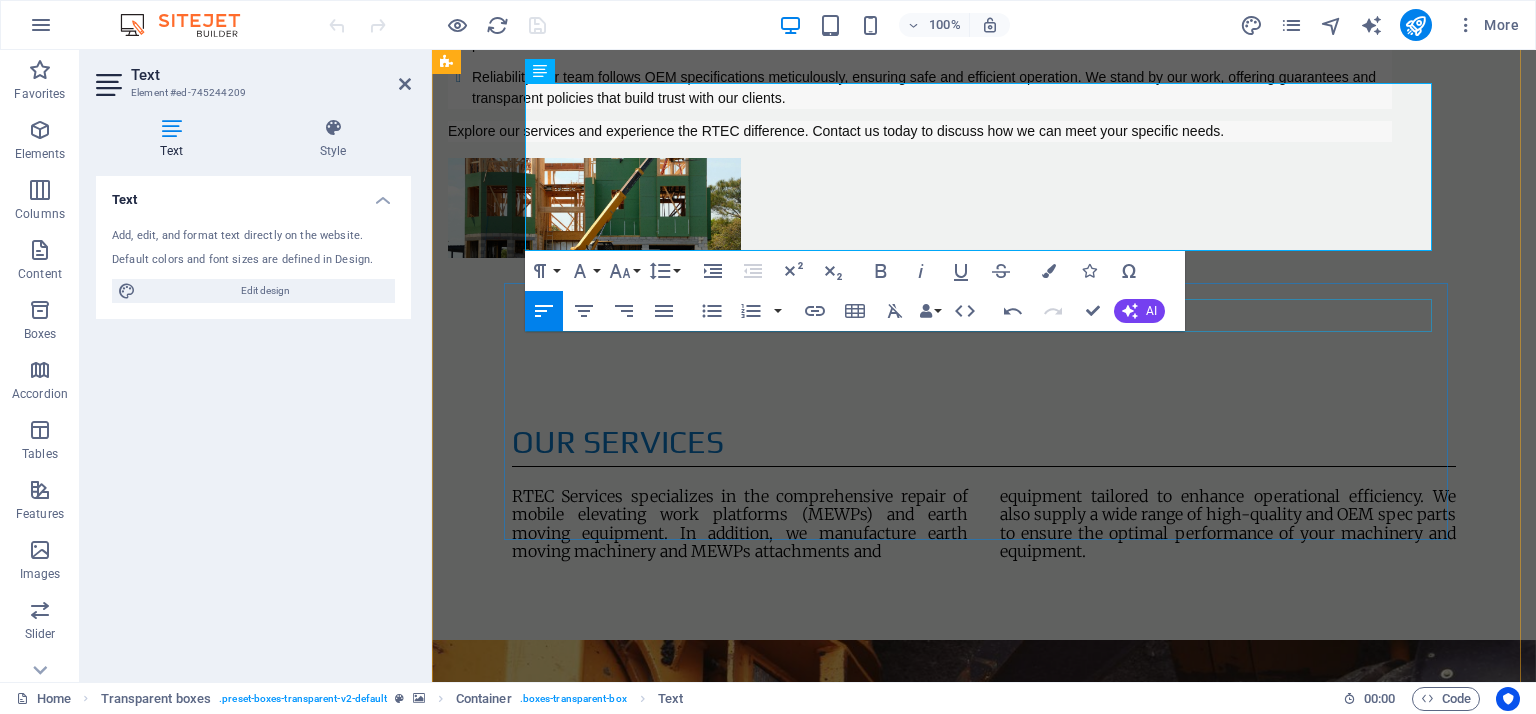 click on "Attachment Design & Manufacture" at bounding box center (922, 1948) 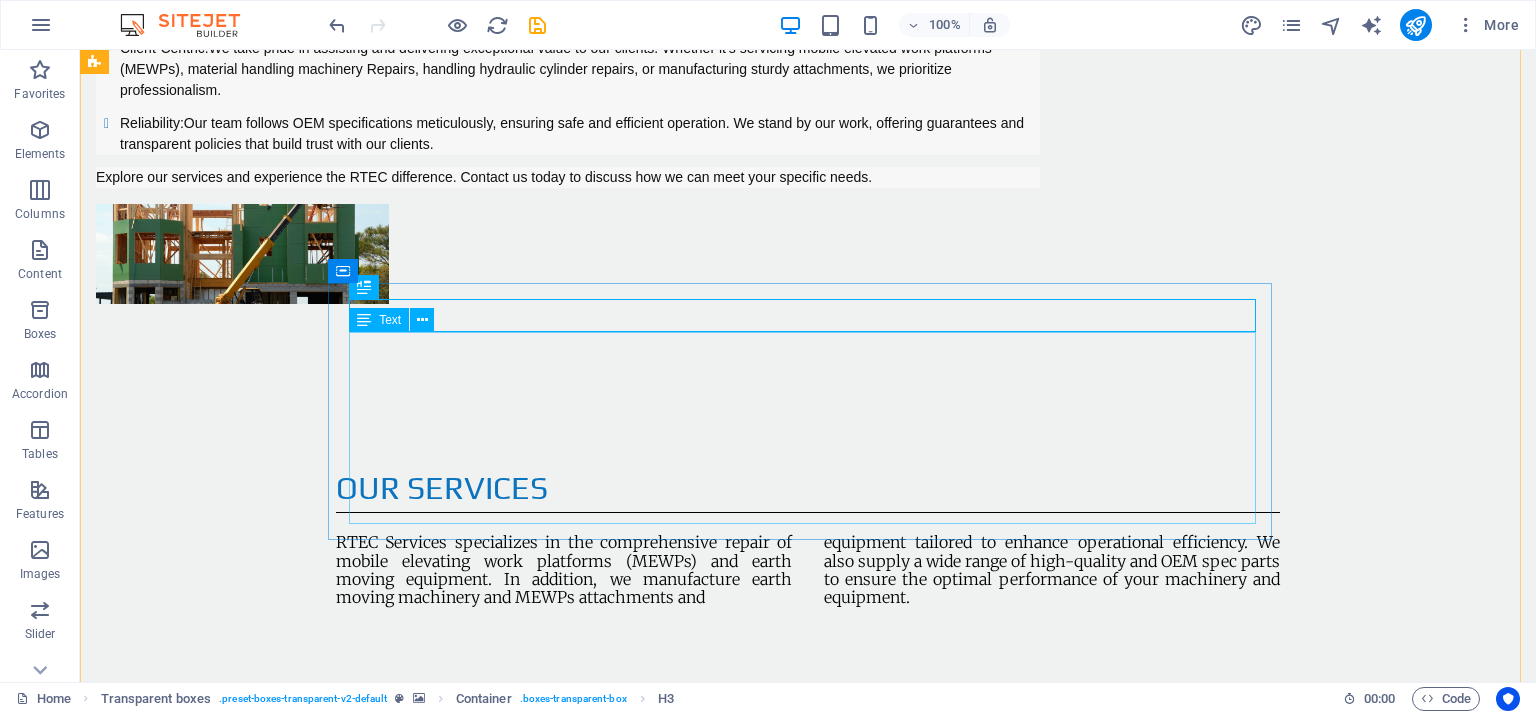 click on "We design attachments to suit your machine & work requirements. Buckets Hook Attachments Jib Arms with static Hook Sky glazer Fork Extensions  ect." at bounding box center (570, 2110) 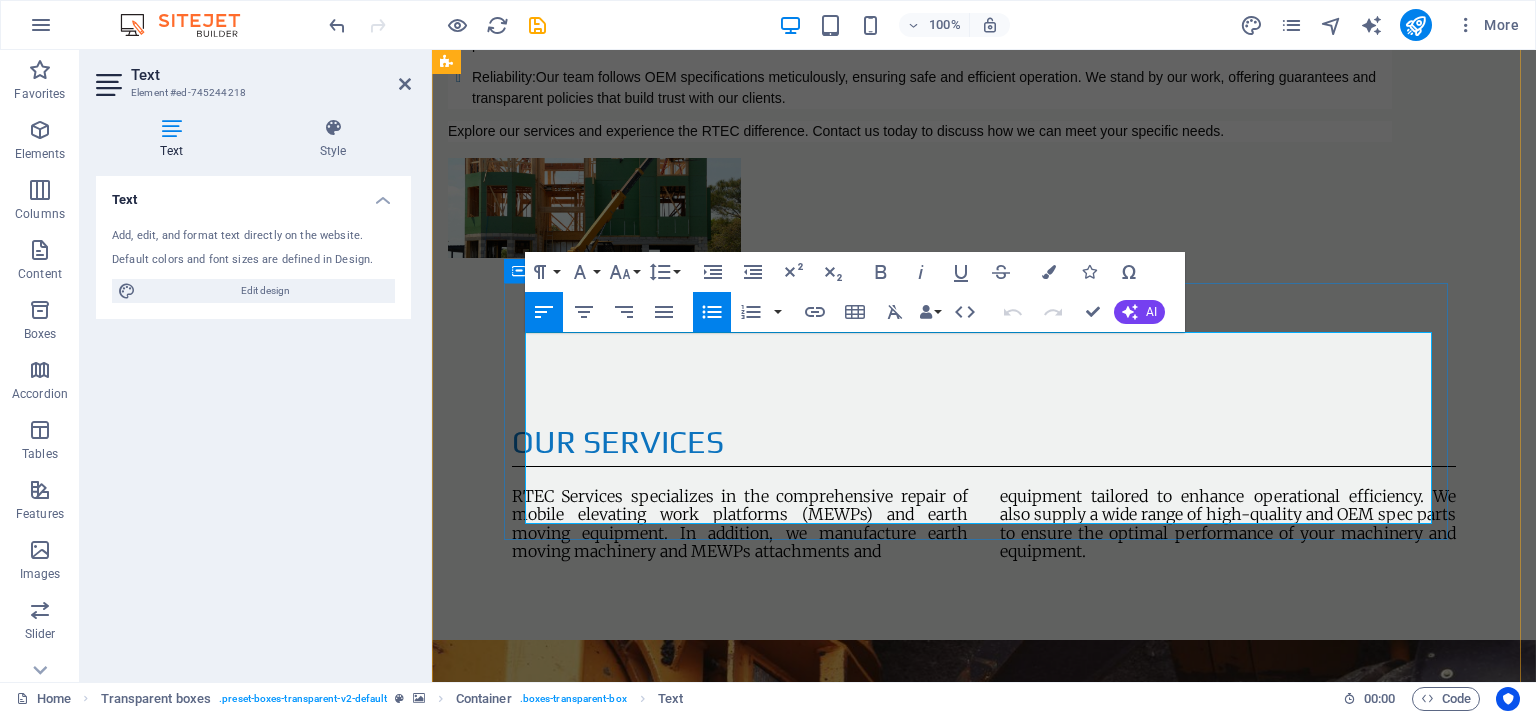 click on "Jib Arms with static Hook" at bounding box center [930, 2075] 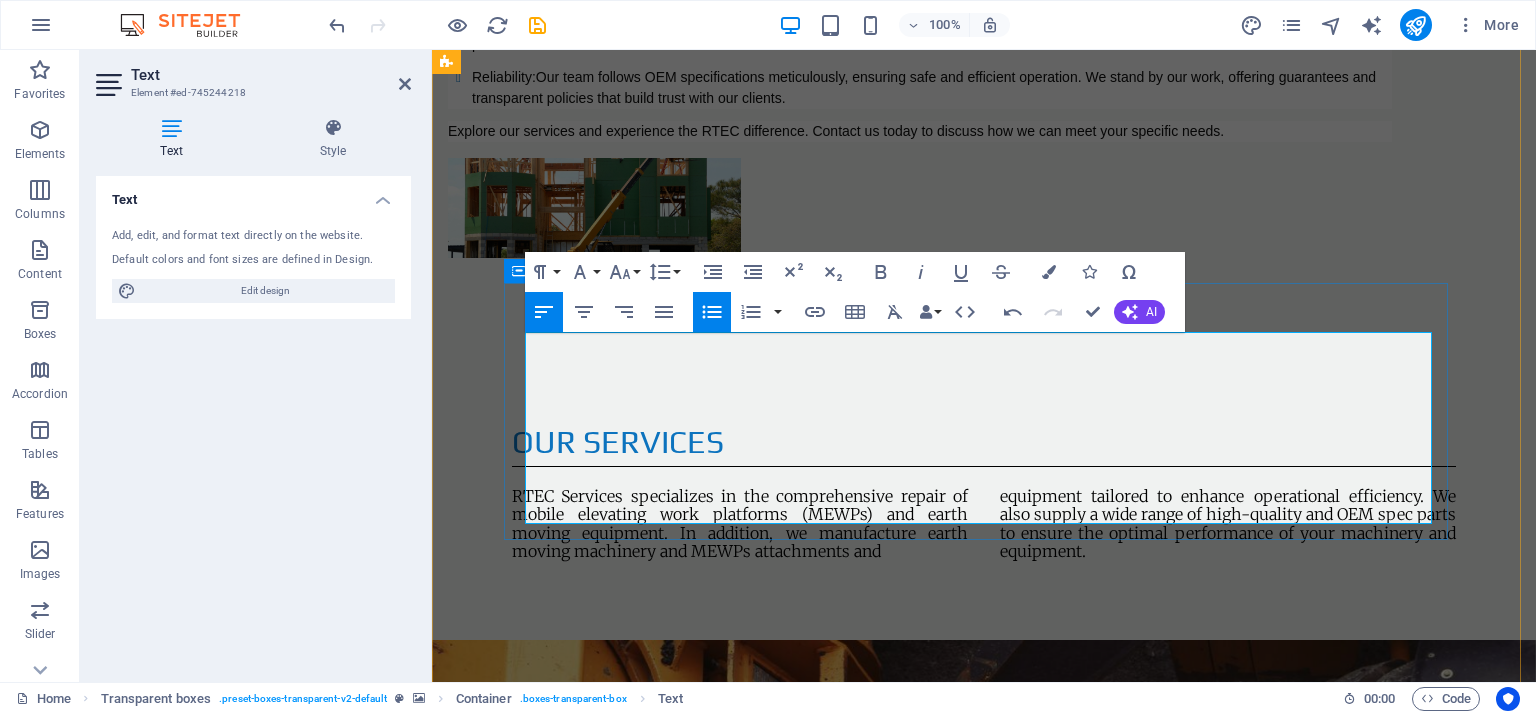 click on "Hook Attachments" at bounding box center [930, 2050] 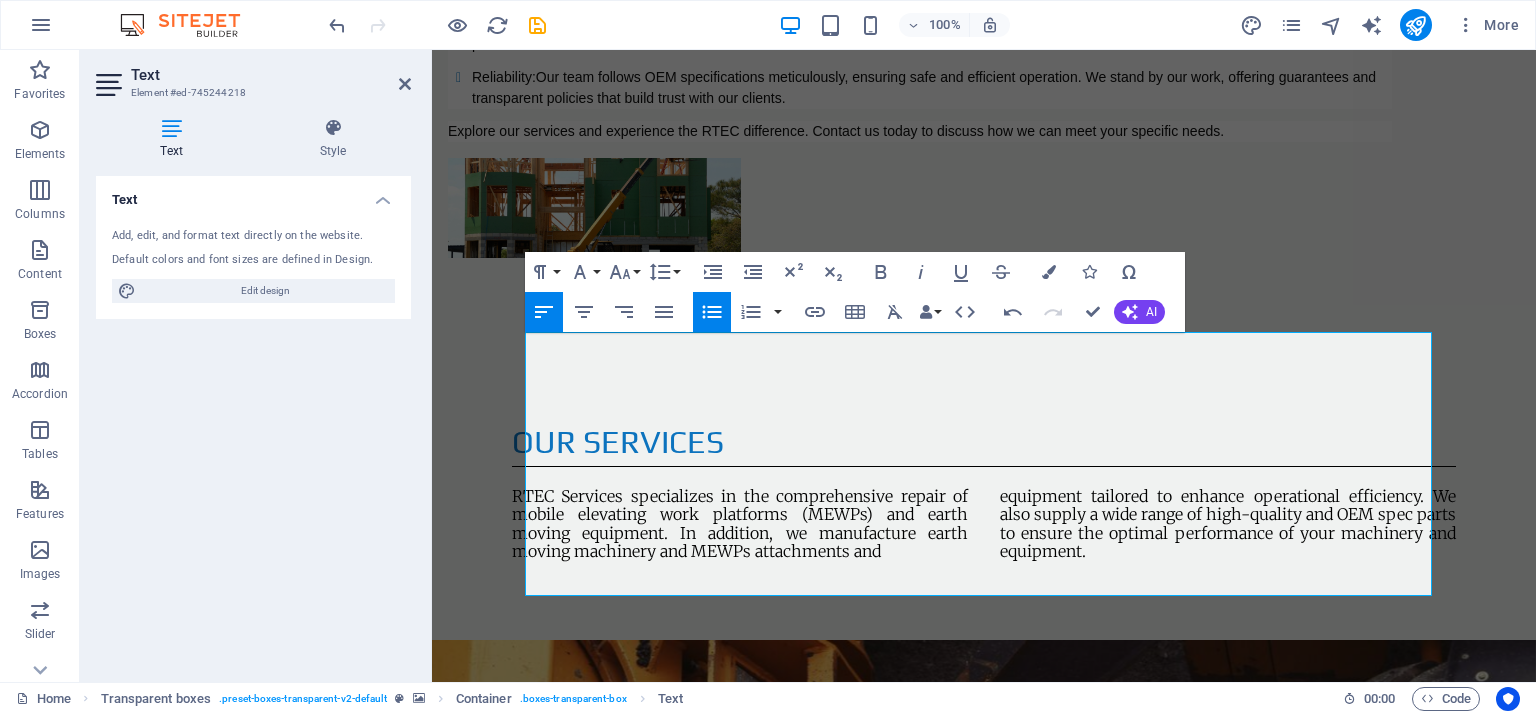 click at bounding box center [984, 1151] 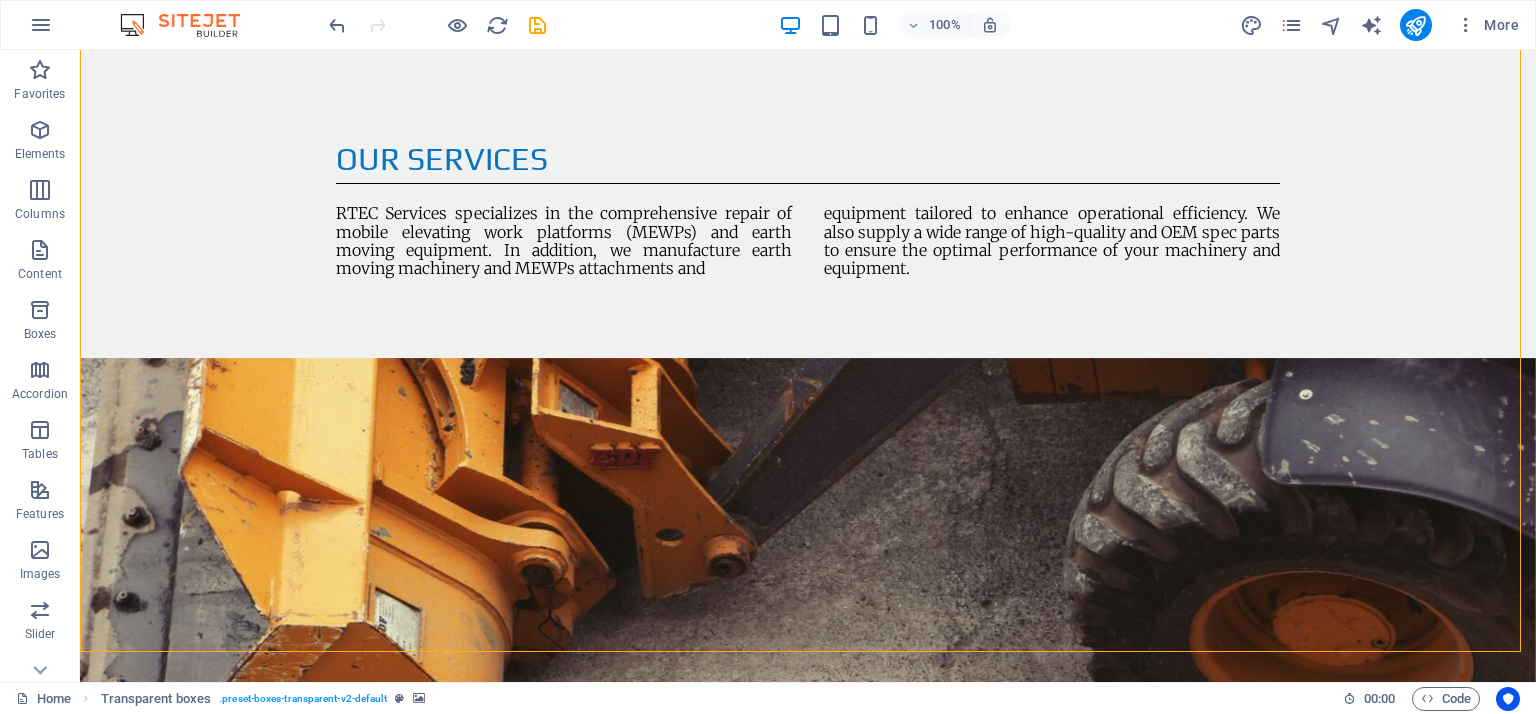 scroll, scrollTop: 2072, scrollLeft: 0, axis: vertical 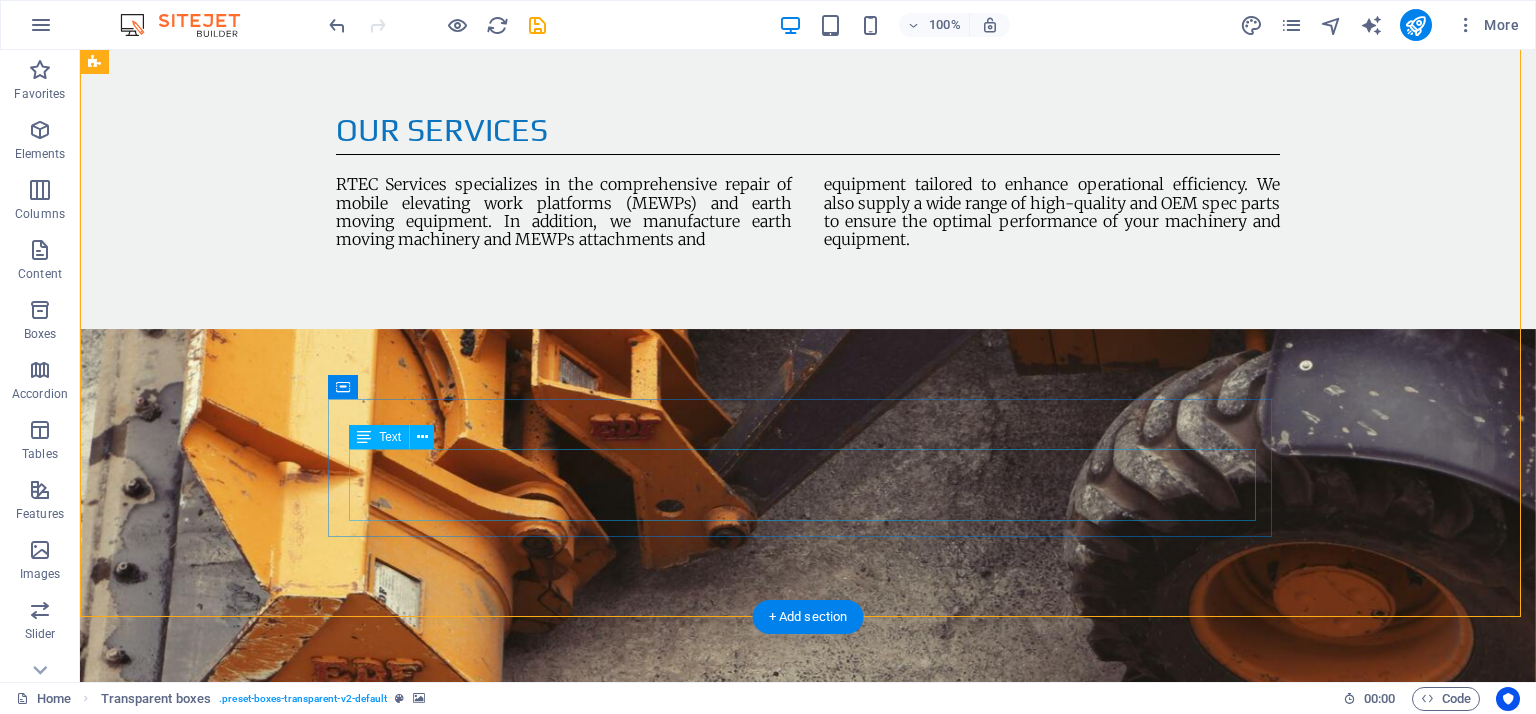 click on "We specialize in  accurate and reliable line boring , ensuring optimal alignment and performance for heavy machinery and industrial components. Whether on-site or in our workshop, our  experienced technicians  deliver precision machining to restore worn-out bores, bearings, pins, bushings, and pivot points." at bounding box center (570, 2229) 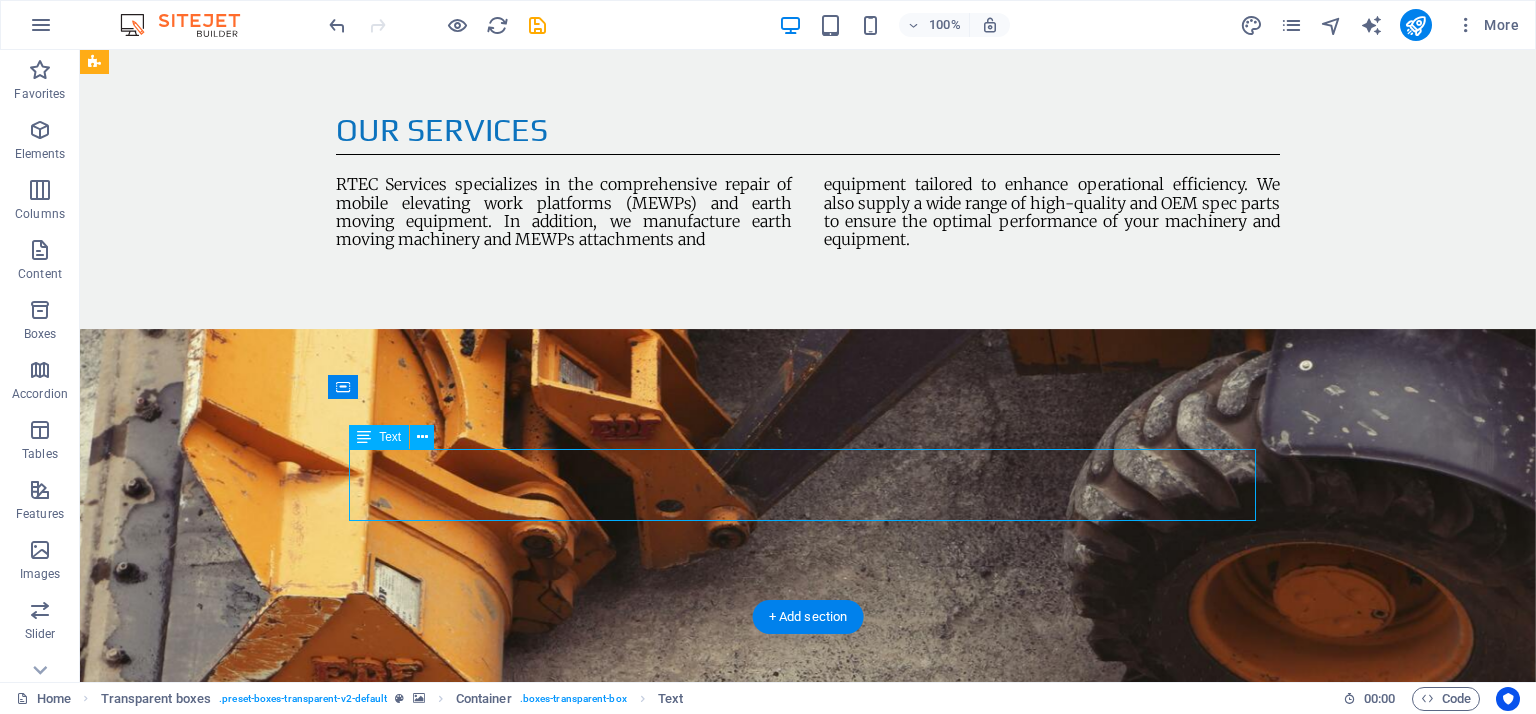 click on "We specialize in  accurate and reliable line boring , ensuring optimal alignment and performance for heavy machinery and industrial components. Whether on-site or in our workshop, our  experienced technicians  deliver precision machining to restore worn-out bores, bearings, pins, bushings, and pivot points." at bounding box center (570, 2229) 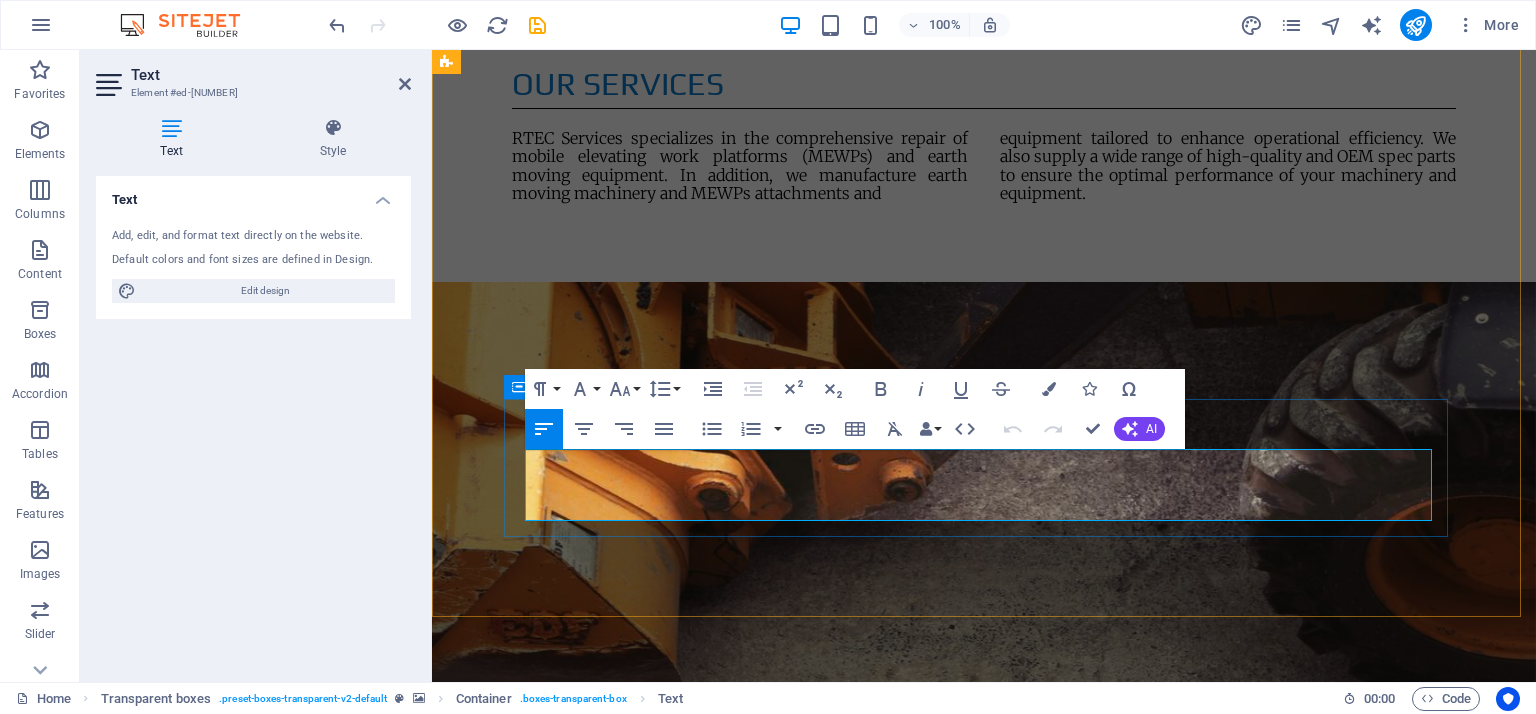 click on "accurate and reliable line boring" 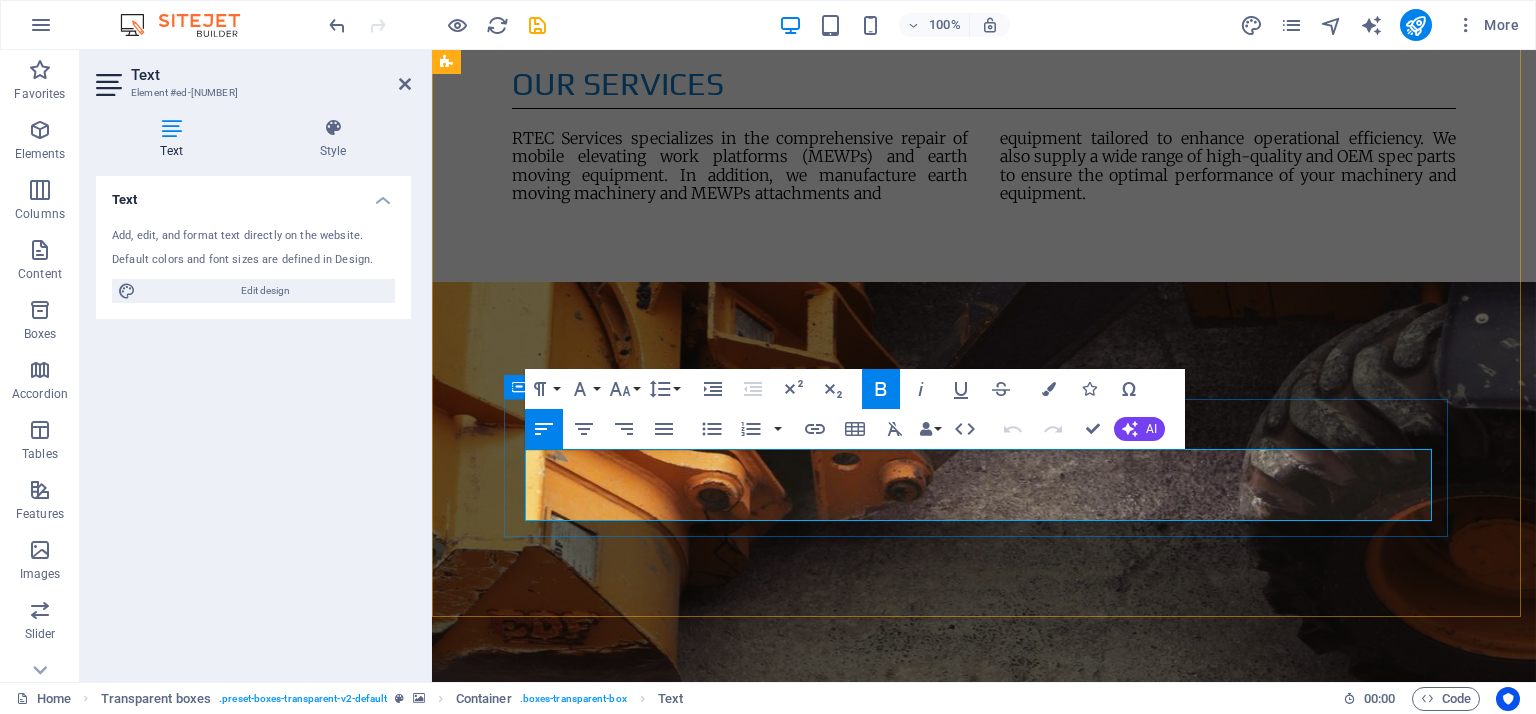 drag, startPoint x: 893, startPoint y: 463, endPoint x: 651, endPoint y: 463, distance: 242 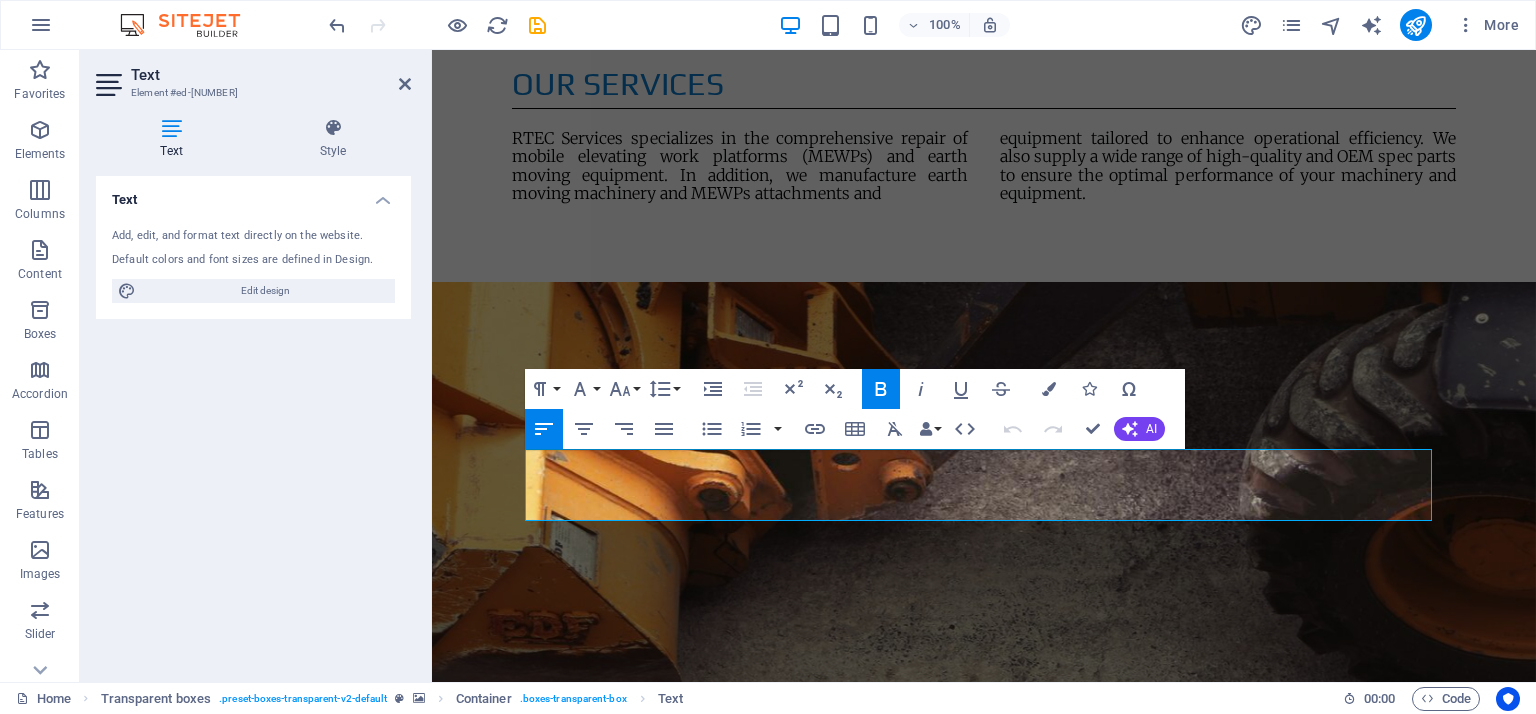 click 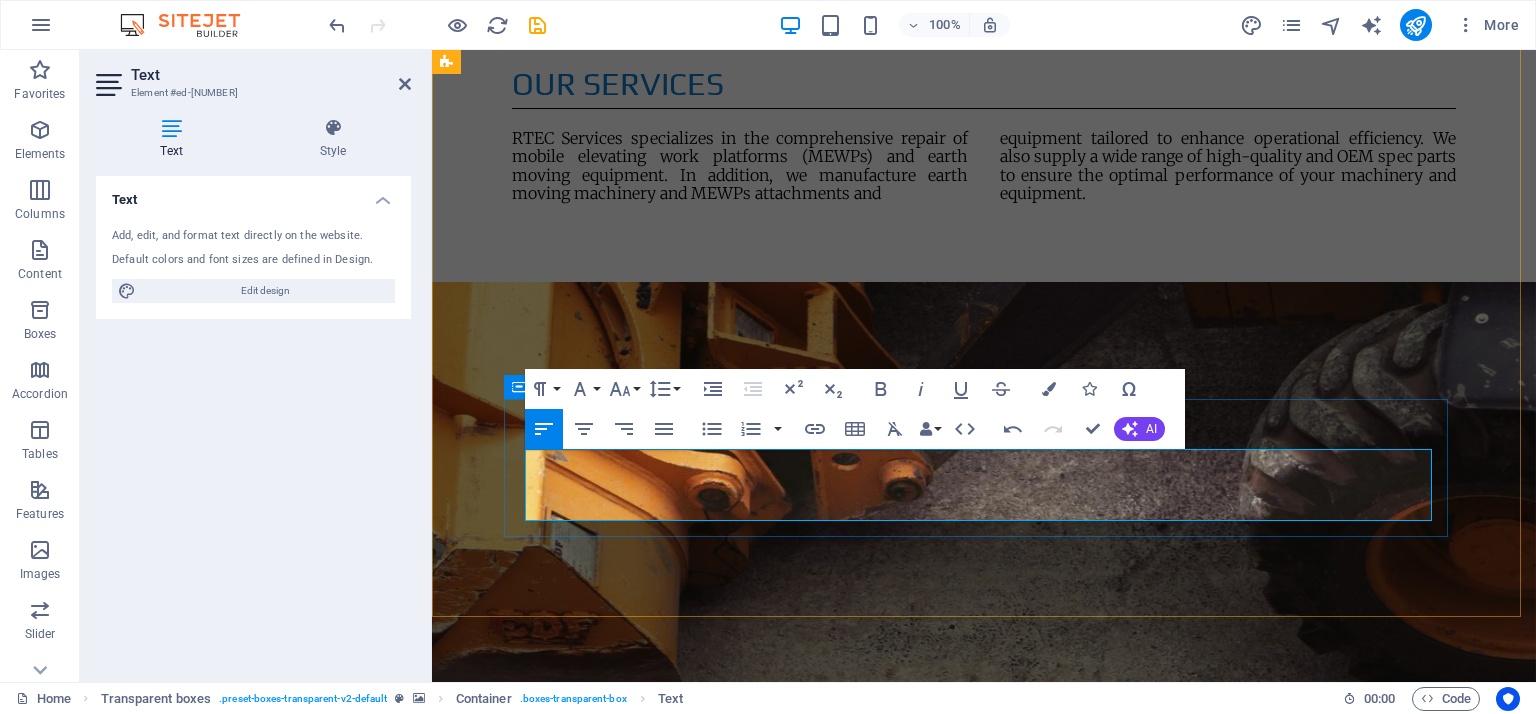 drag, startPoint x: 1236, startPoint y: 481, endPoint x: 1050, endPoint y: 491, distance: 186.26862 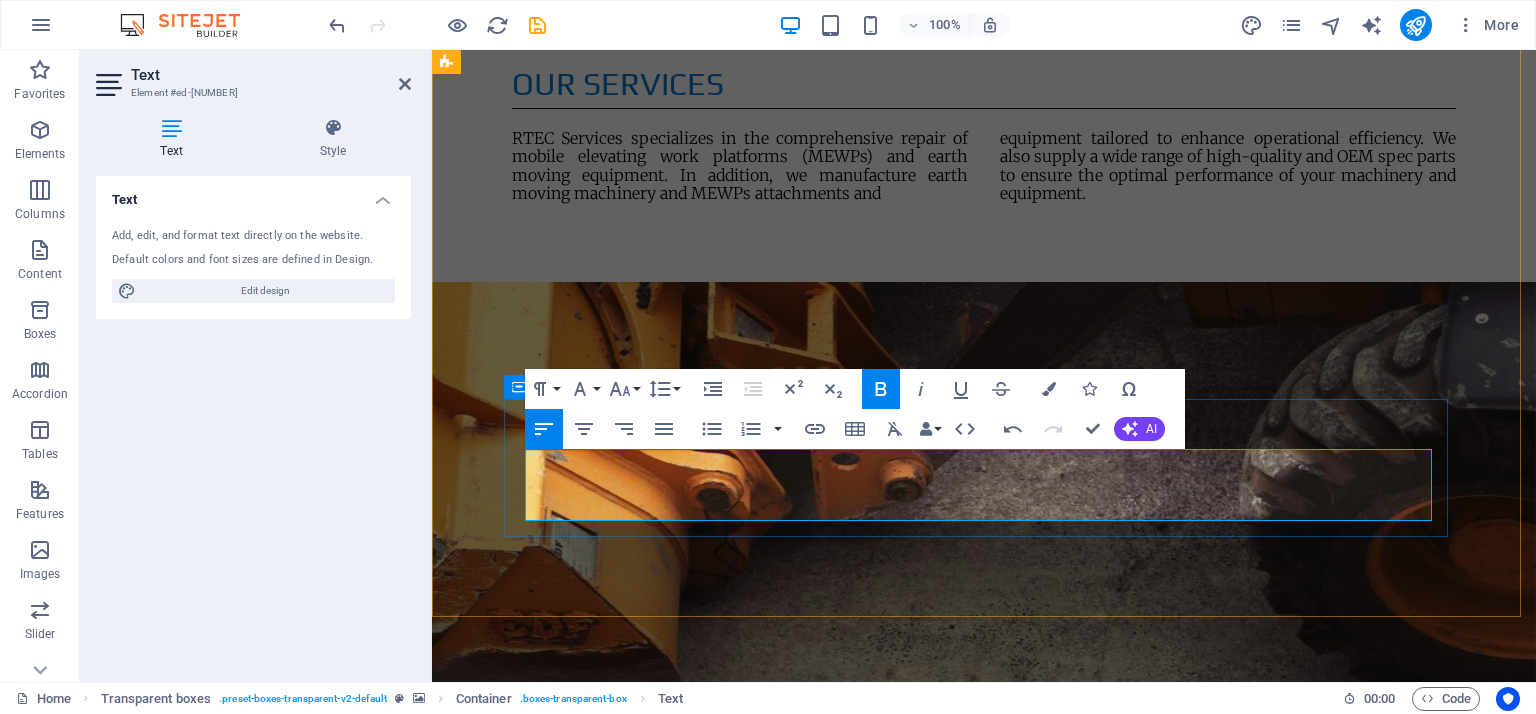 drag, startPoint x: 1049, startPoint y: 487, endPoint x: 1233, endPoint y: 483, distance: 184.04347 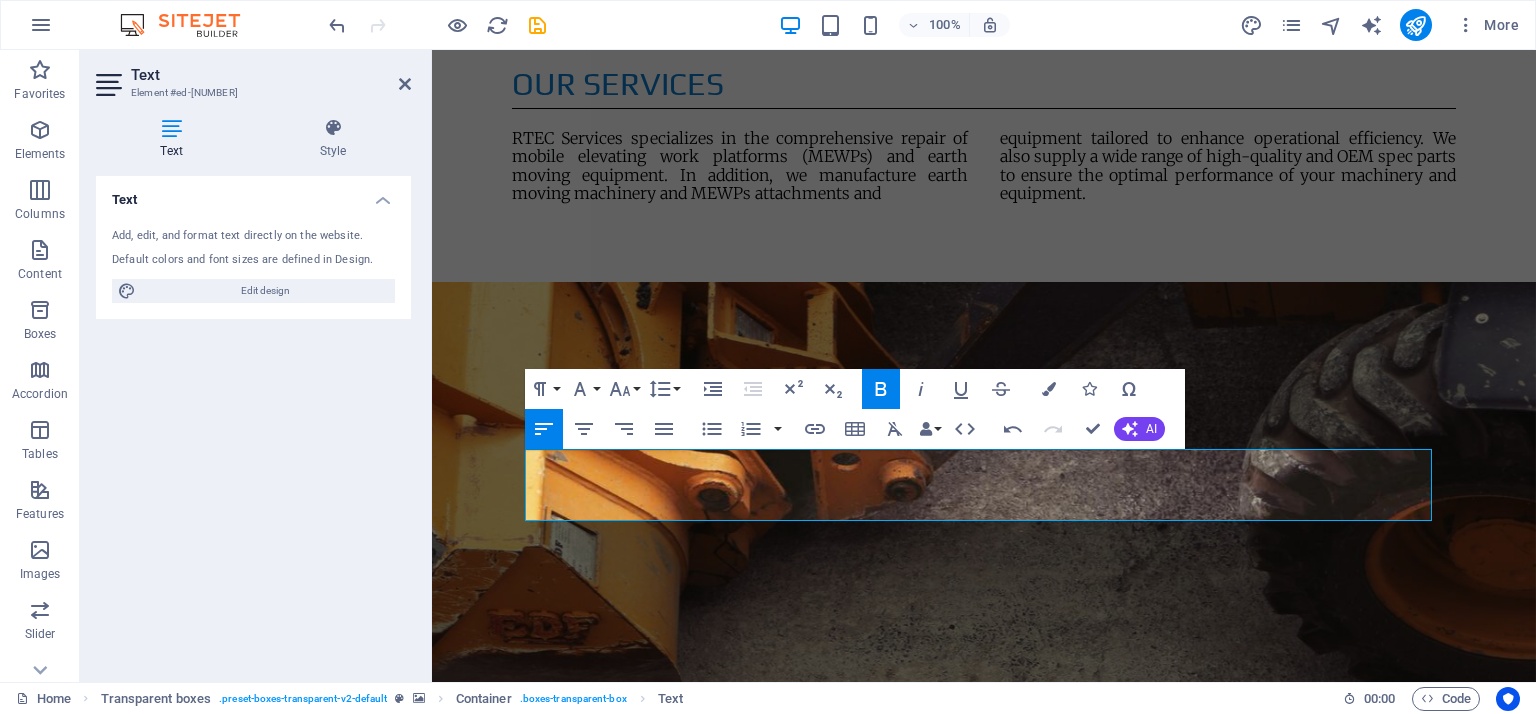 click 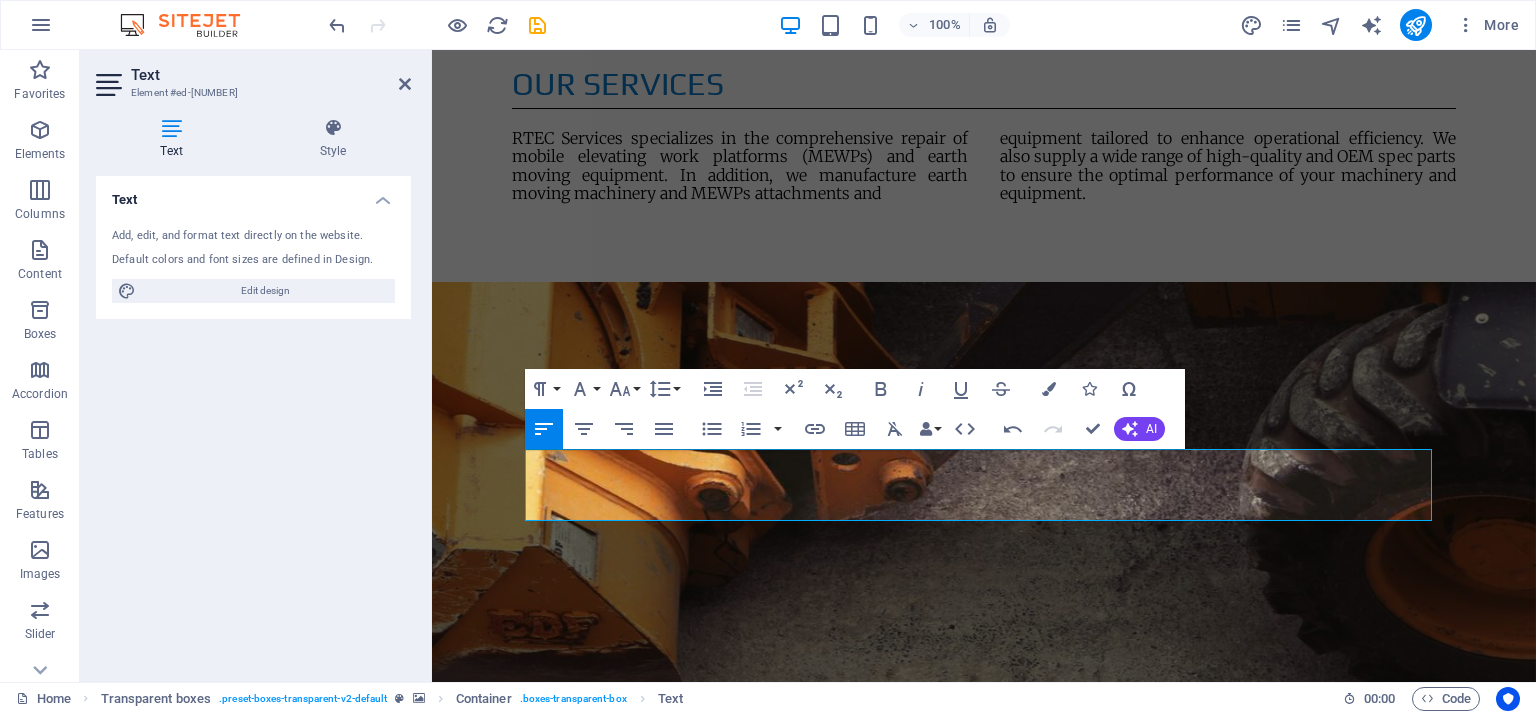 click at bounding box center [984, 793] 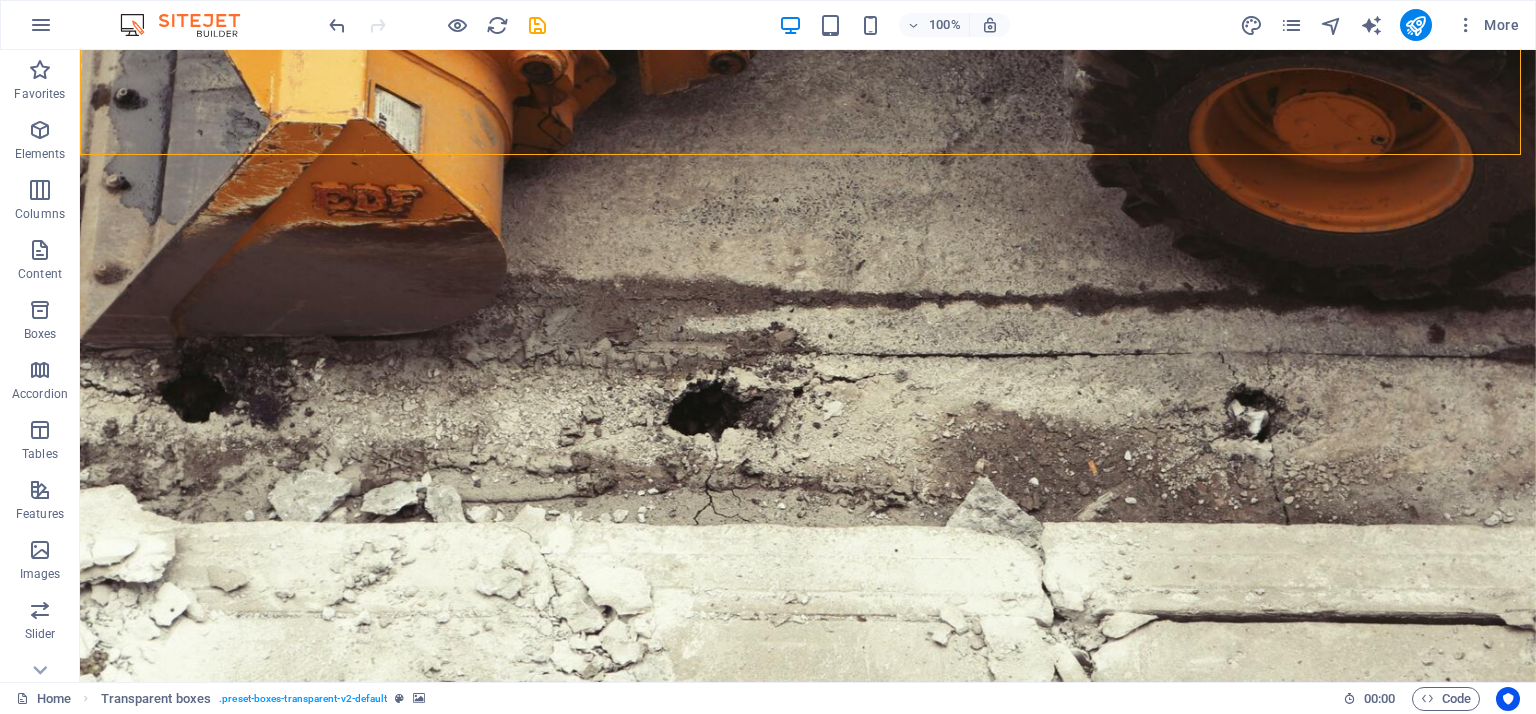 scroll, scrollTop: 2581, scrollLeft: 0, axis: vertical 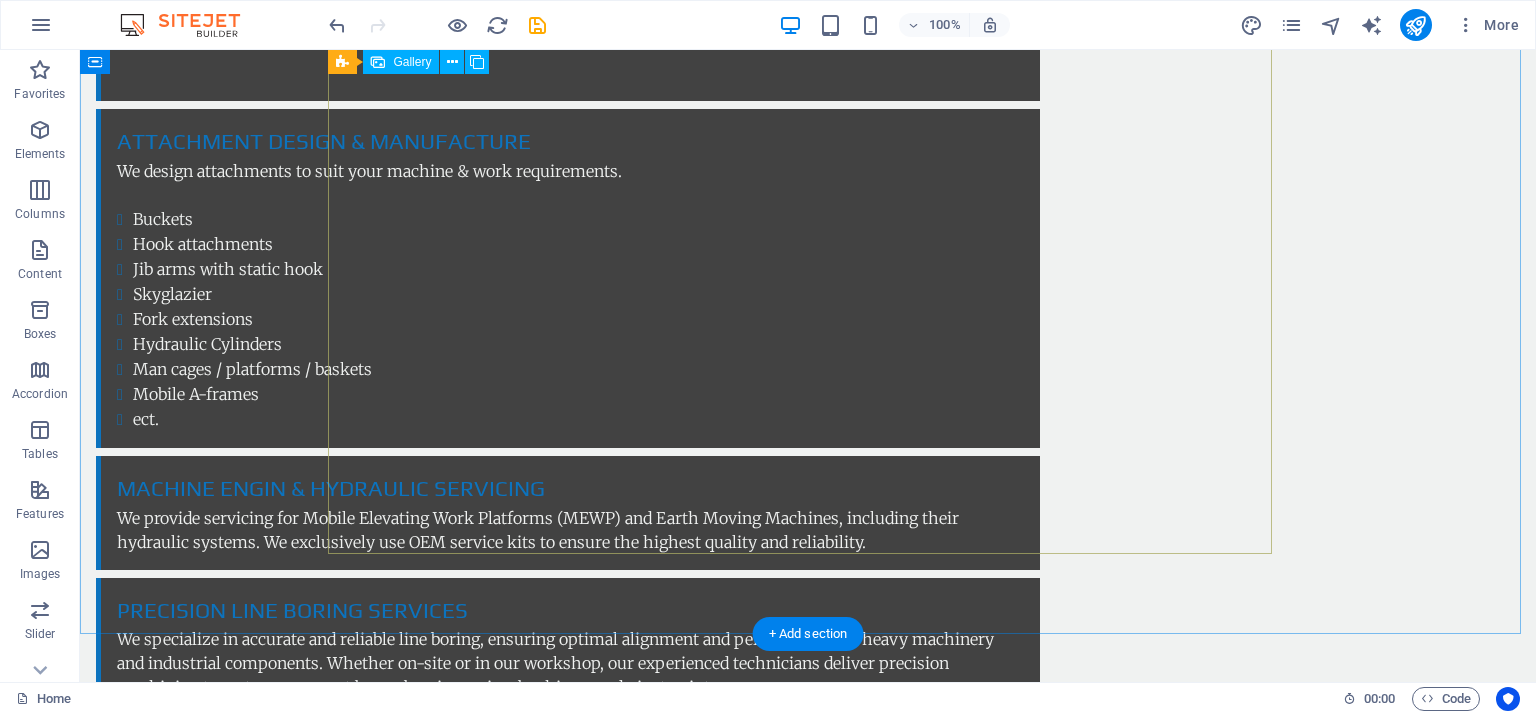 click at bounding box center (493, 2831) 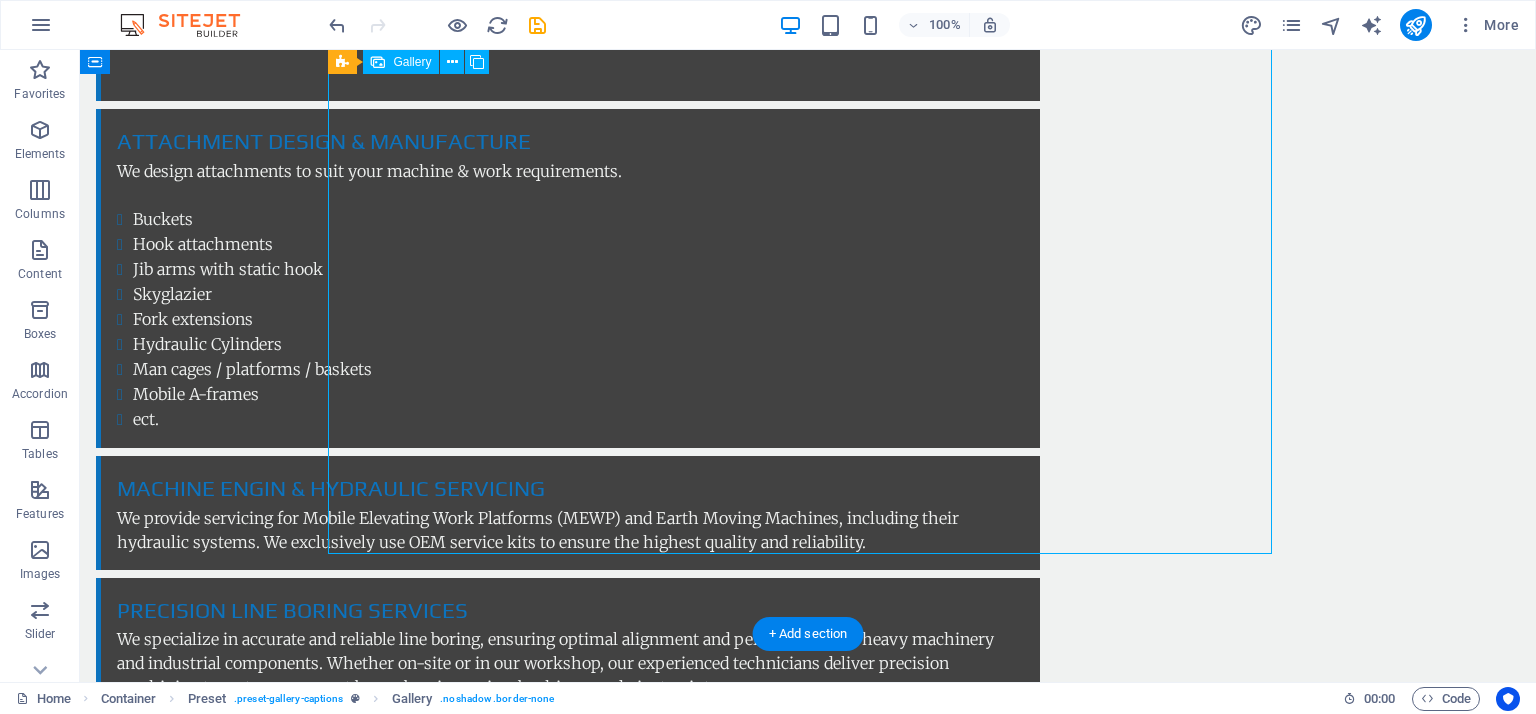 click at bounding box center [808, 2516] 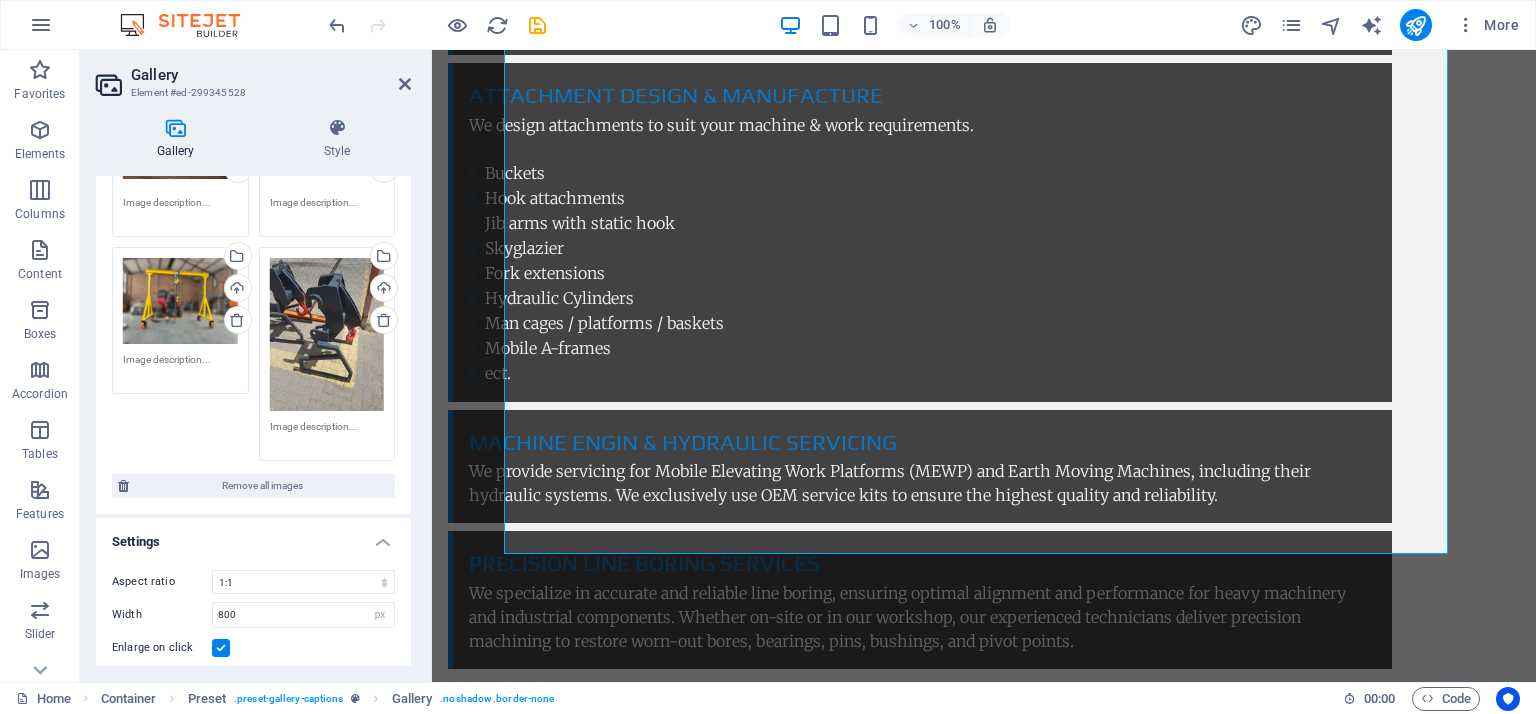 scroll, scrollTop: 533, scrollLeft: 0, axis: vertical 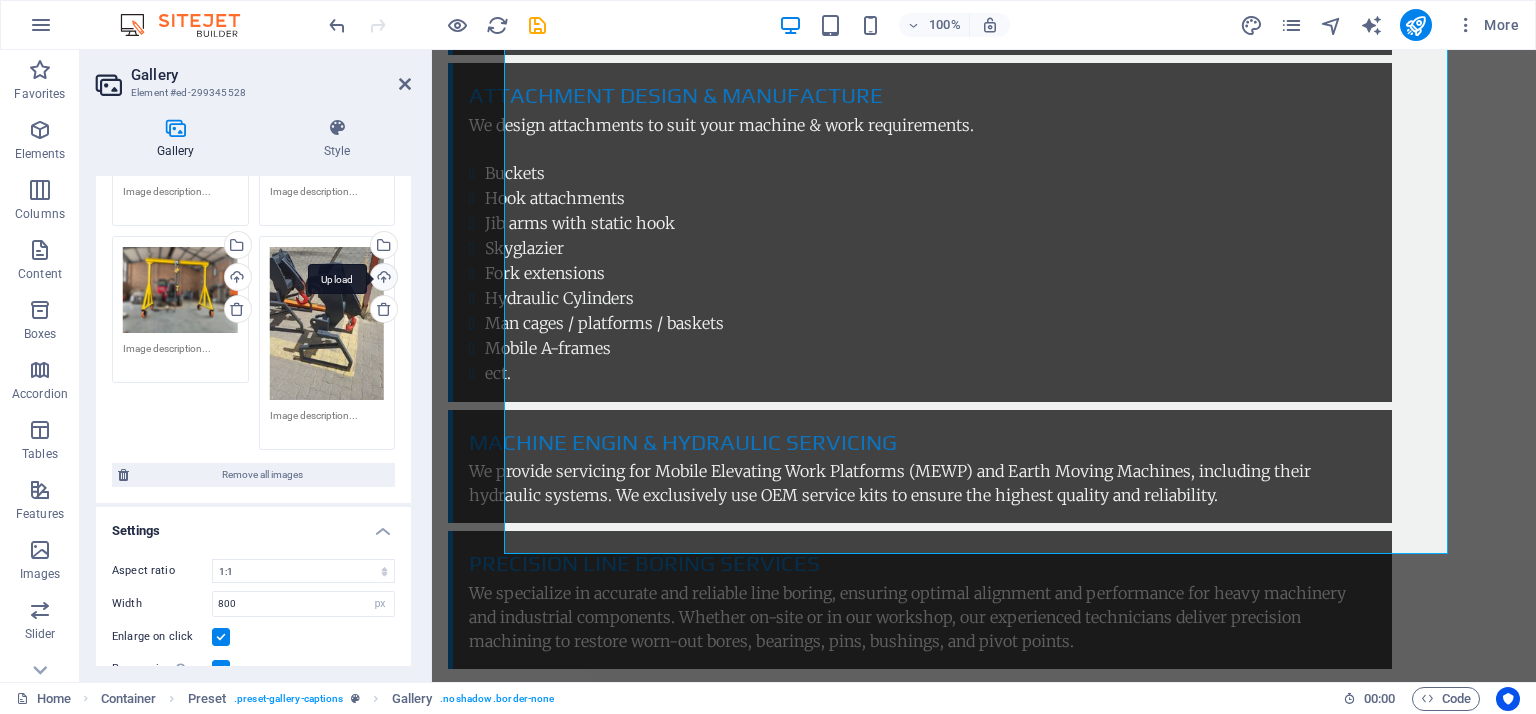 click on "Upload" at bounding box center [382, 279] 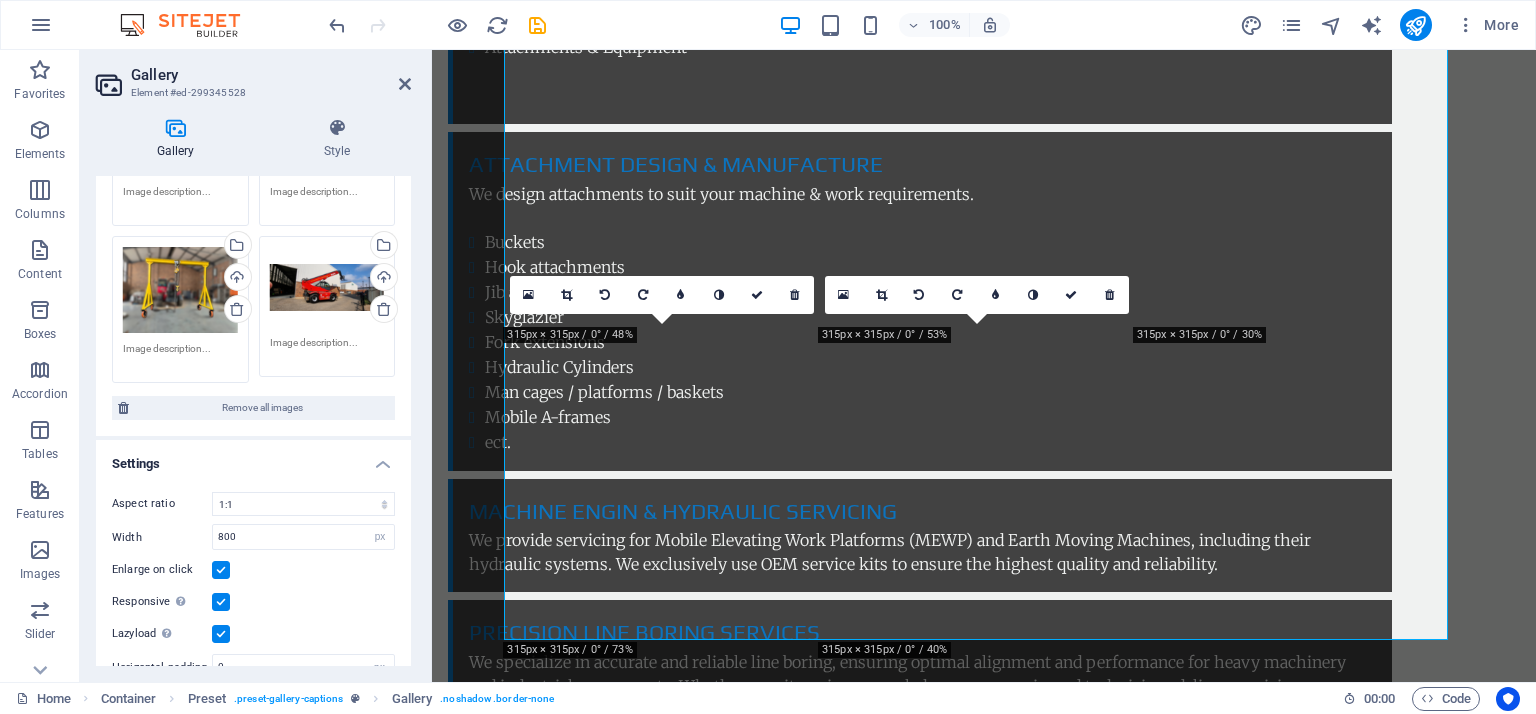 scroll, scrollTop: 3605, scrollLeft: 0, axis: vertical 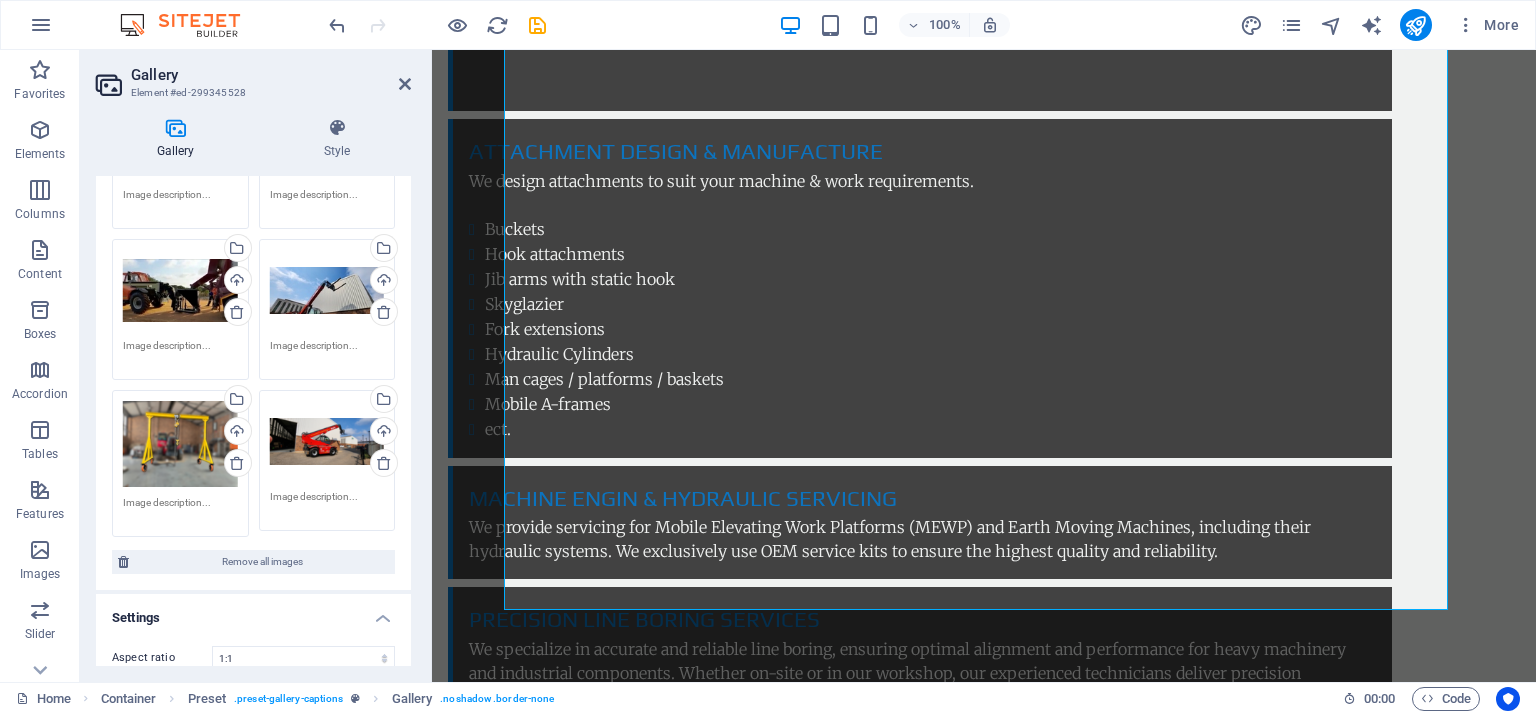drag, startPoint x: 411, startPoint y: 449, endPoint x: 404, endPoint y: 296, distance: 153.16005 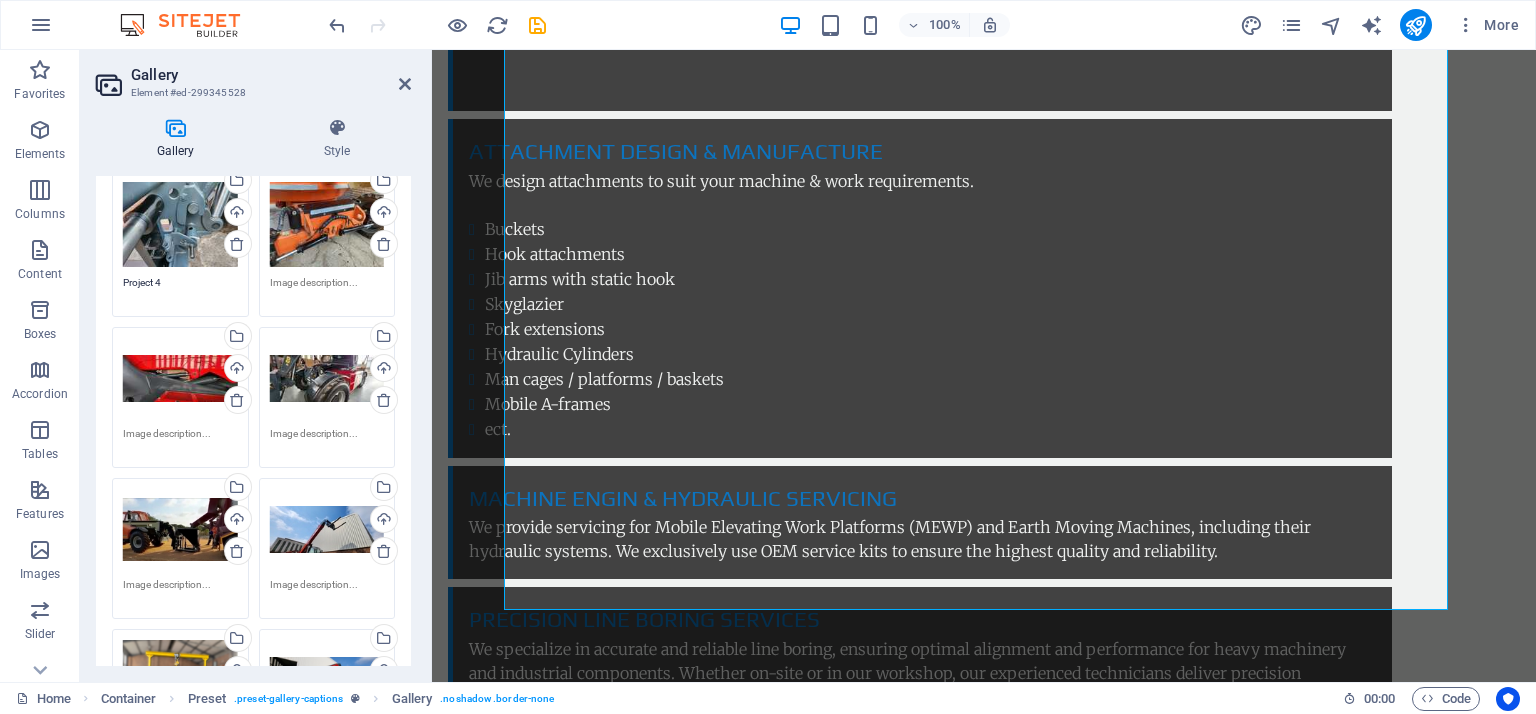 scroll, scrollTop: 0, scrollLeft: 0, axis: both 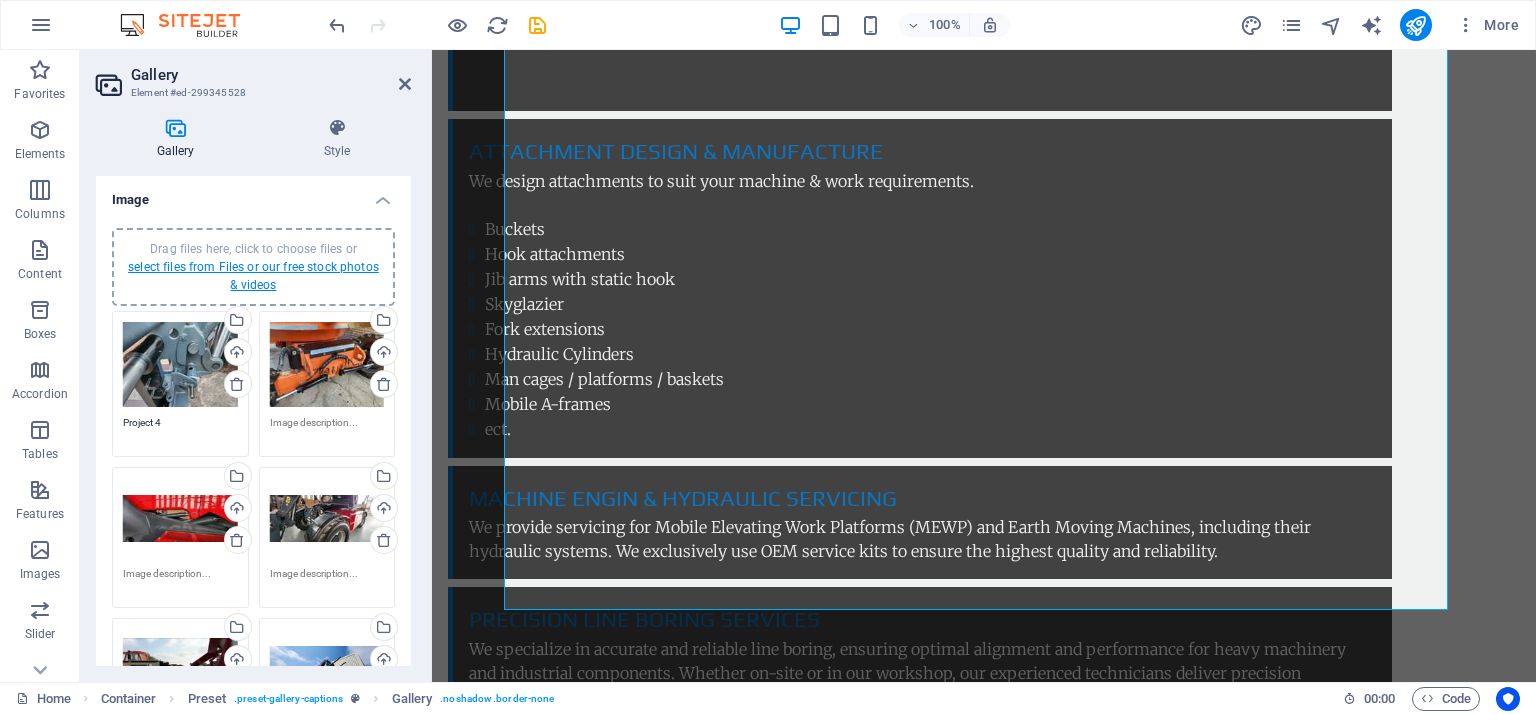click on "select files from Files or our free stock photos & videos" at bounding box center [253, 276] 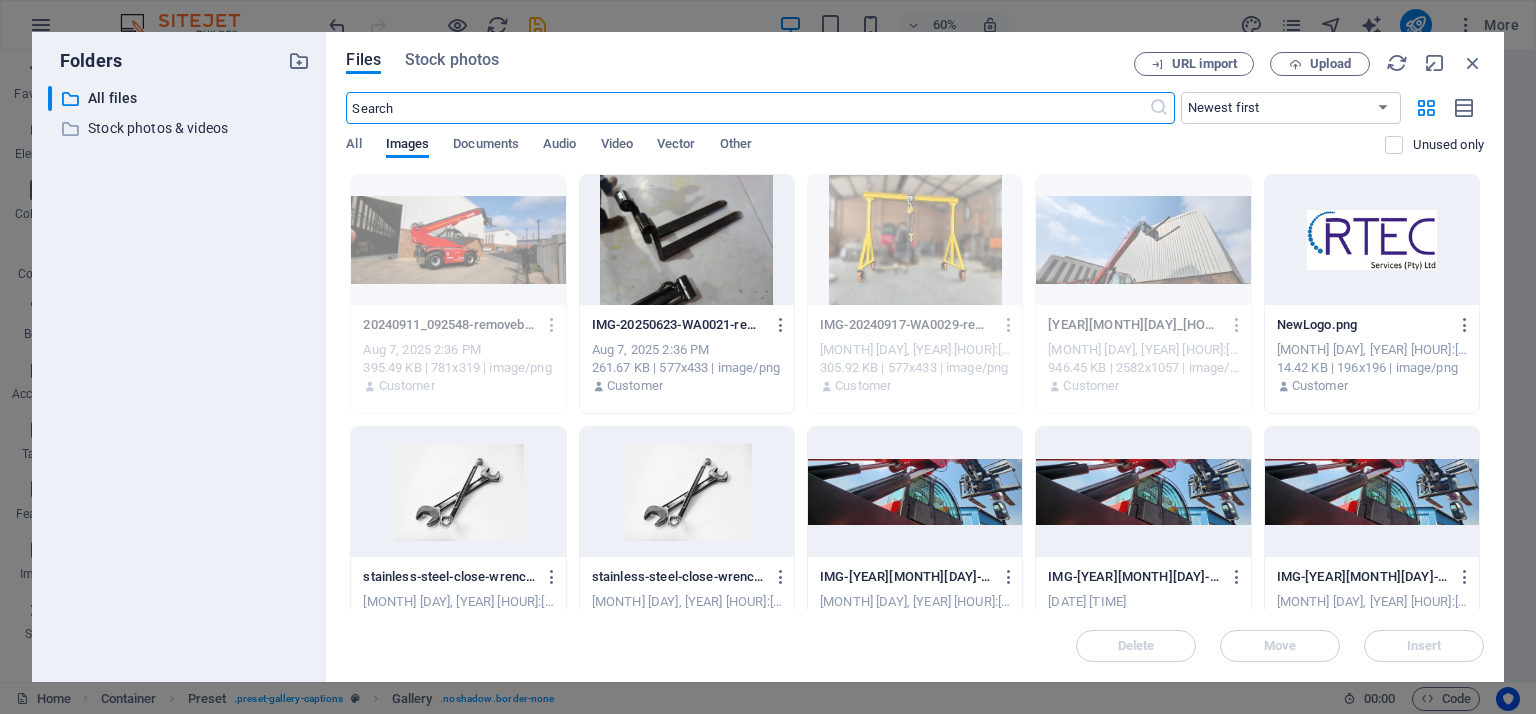 scroll, scrollTop: 3845, scrollLeft: 0, axis: vertical 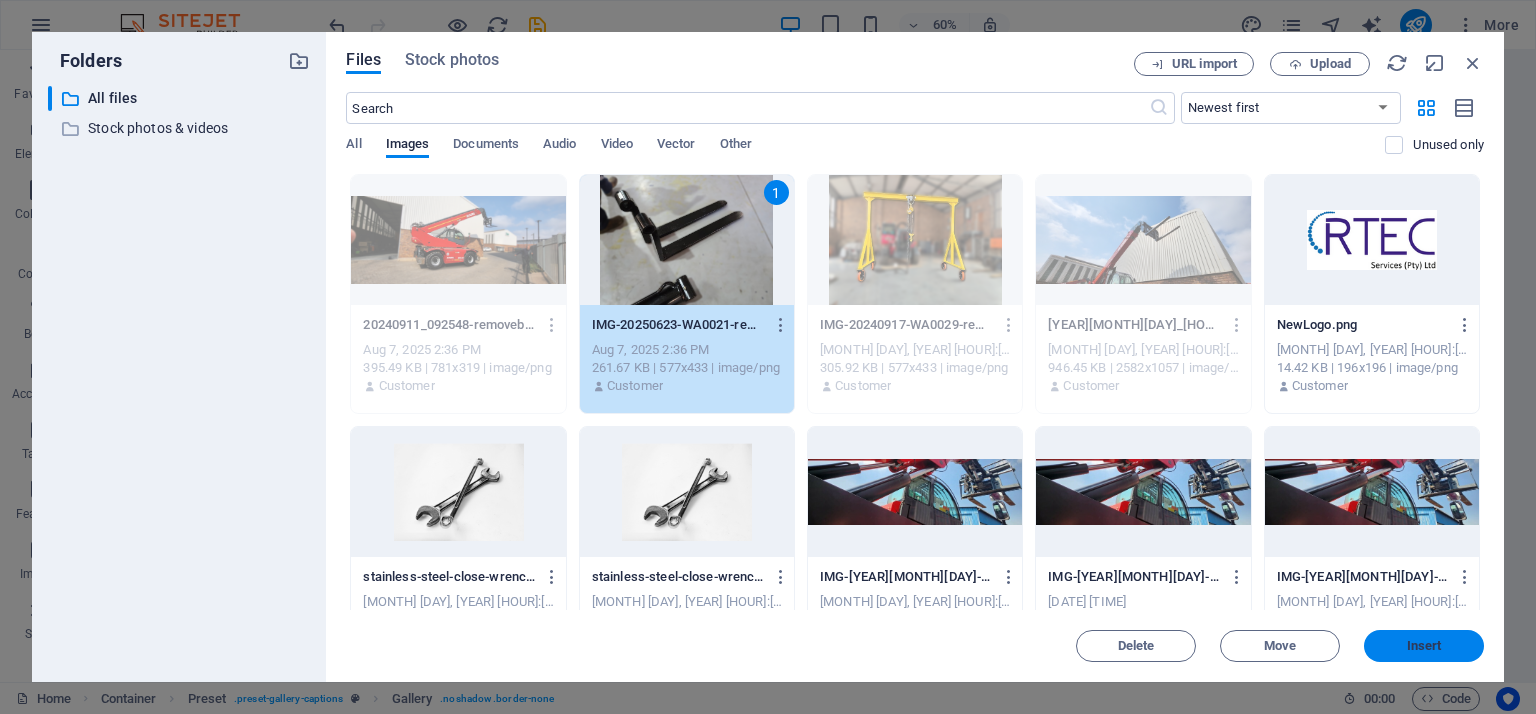 click on "Insert" at bounding box center (1424, 646) 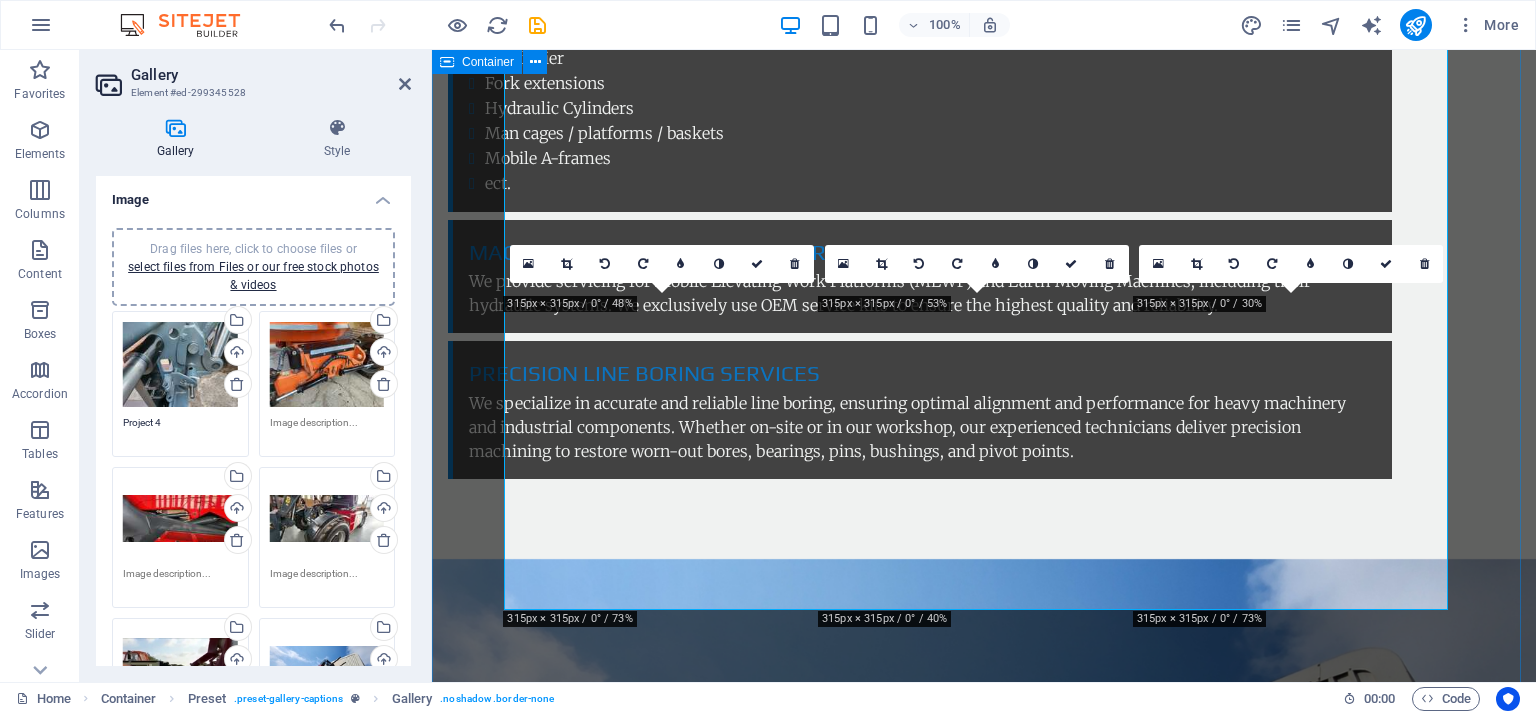 scroll, scrollTop: 3599, scrollLeft: 0, axis: vertical 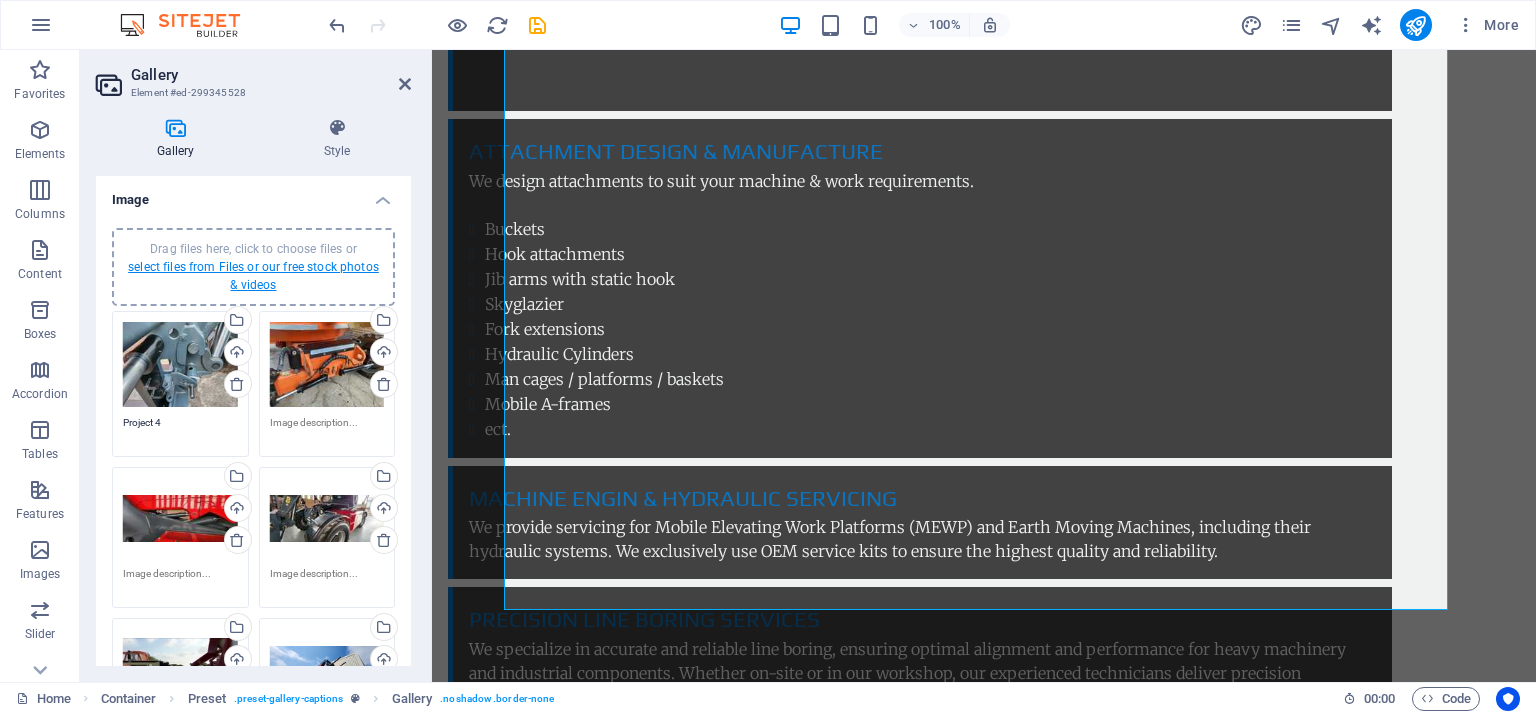 click on "select files from Files or our free stock photos & videos" at bounding box center (253, 276) 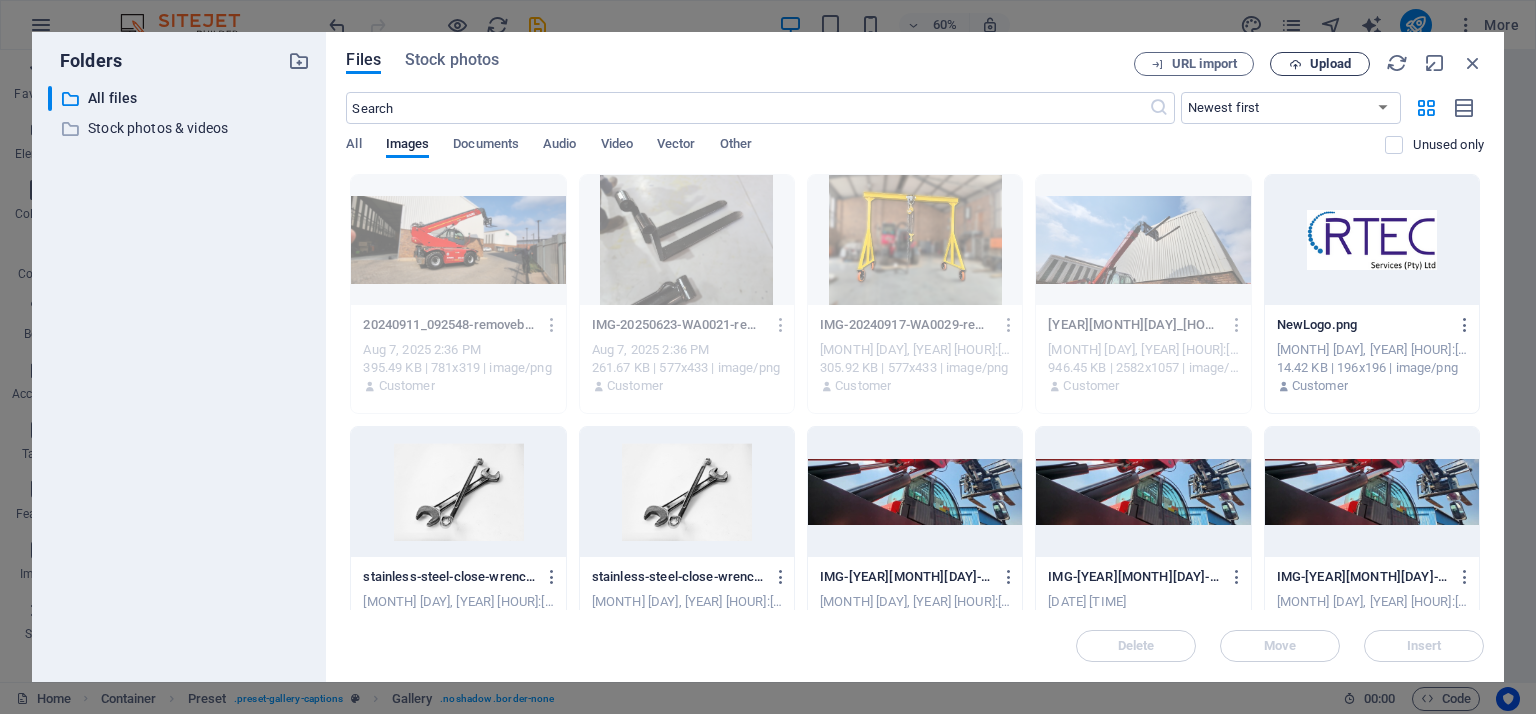 click on "Upload" at bounding box center [1330, 64] 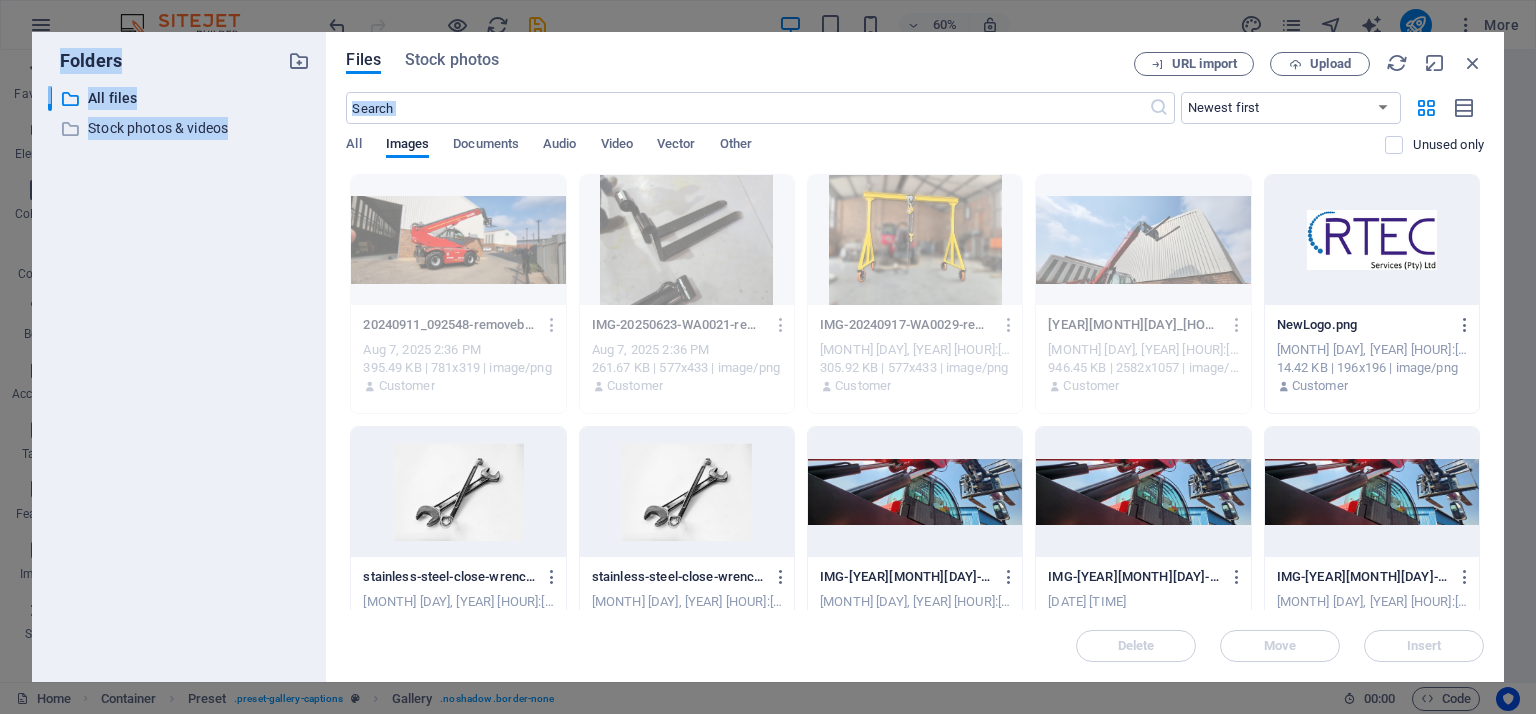 drag, startPoint x: 1531, startPoint y: 101, endPoint x: 1502, endPoint y: -18, distance: 122.48265 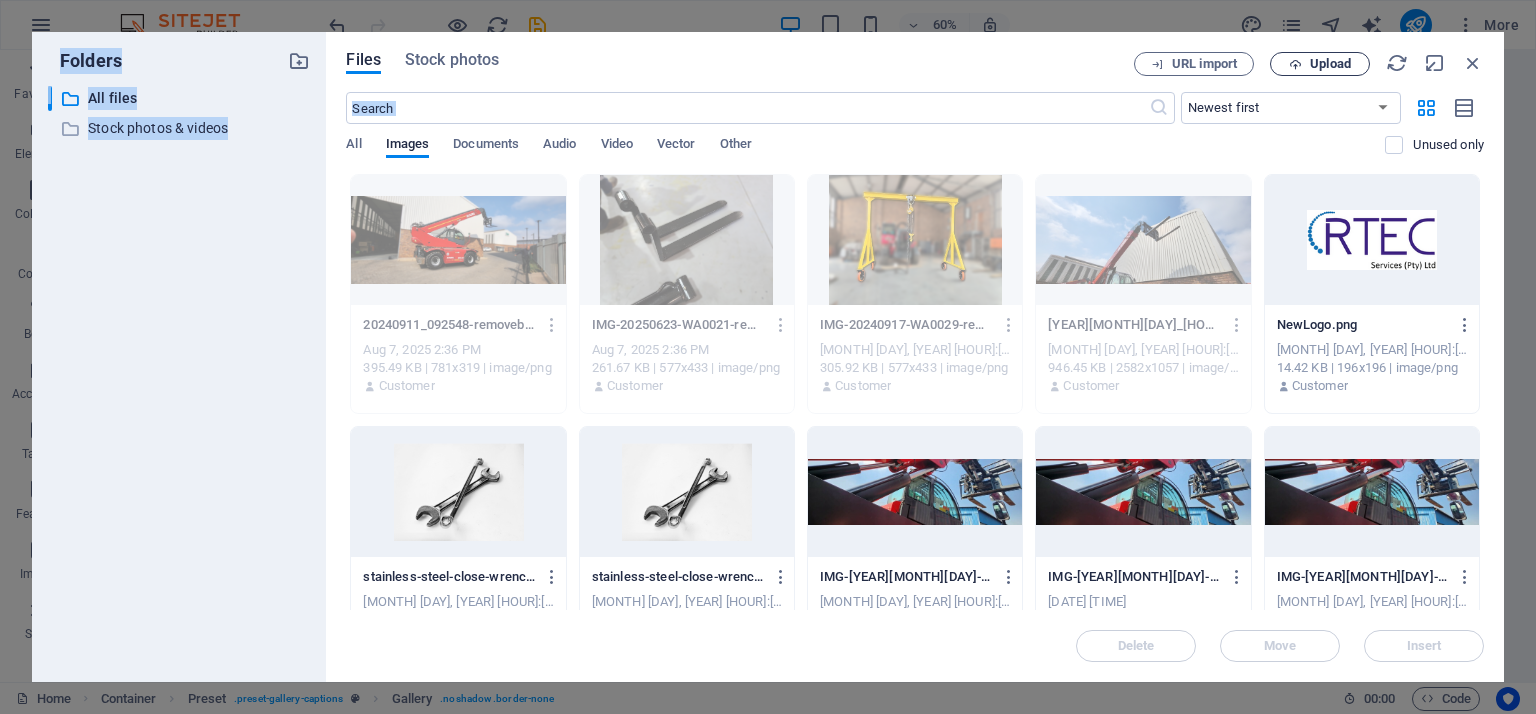 click on "Upload" at bounding box center [1330, 64] 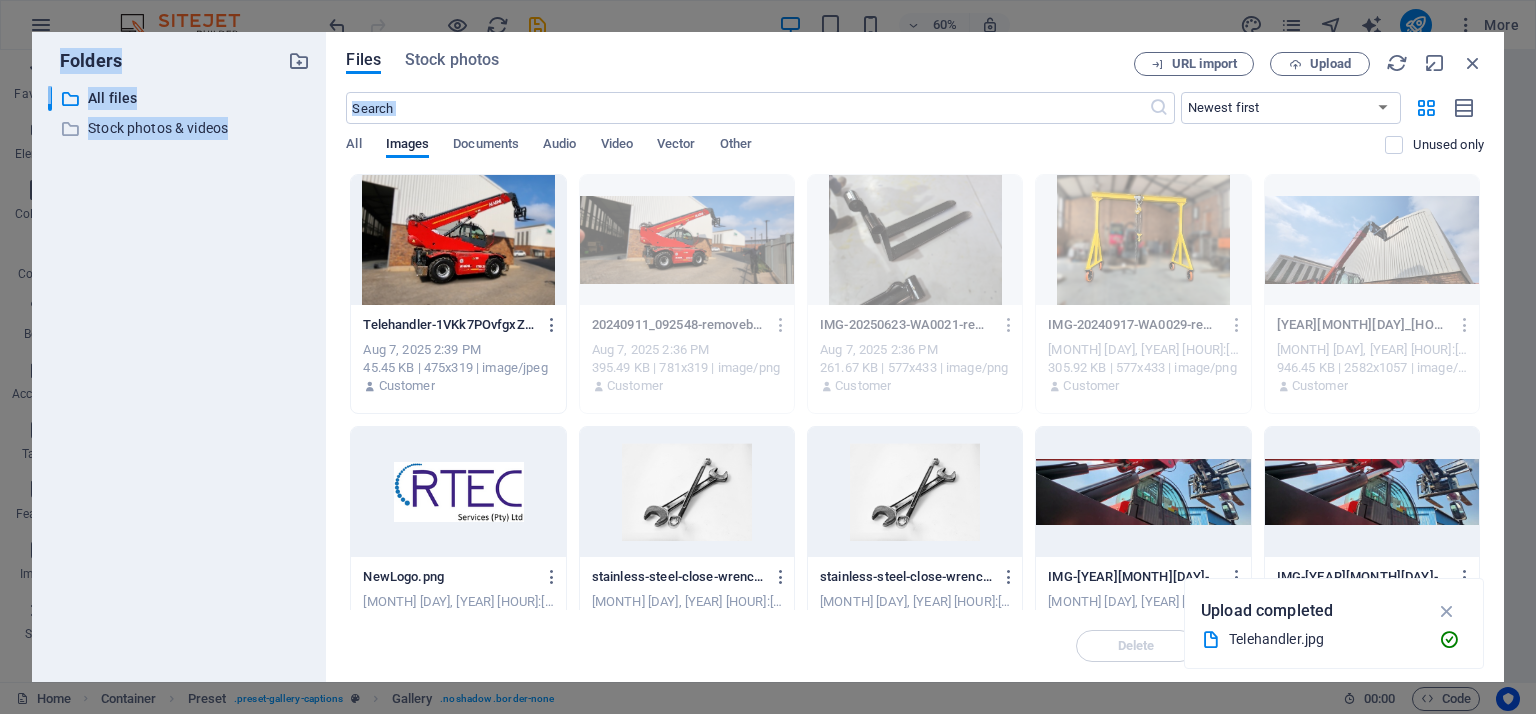 click at bounding box center (458, 240) 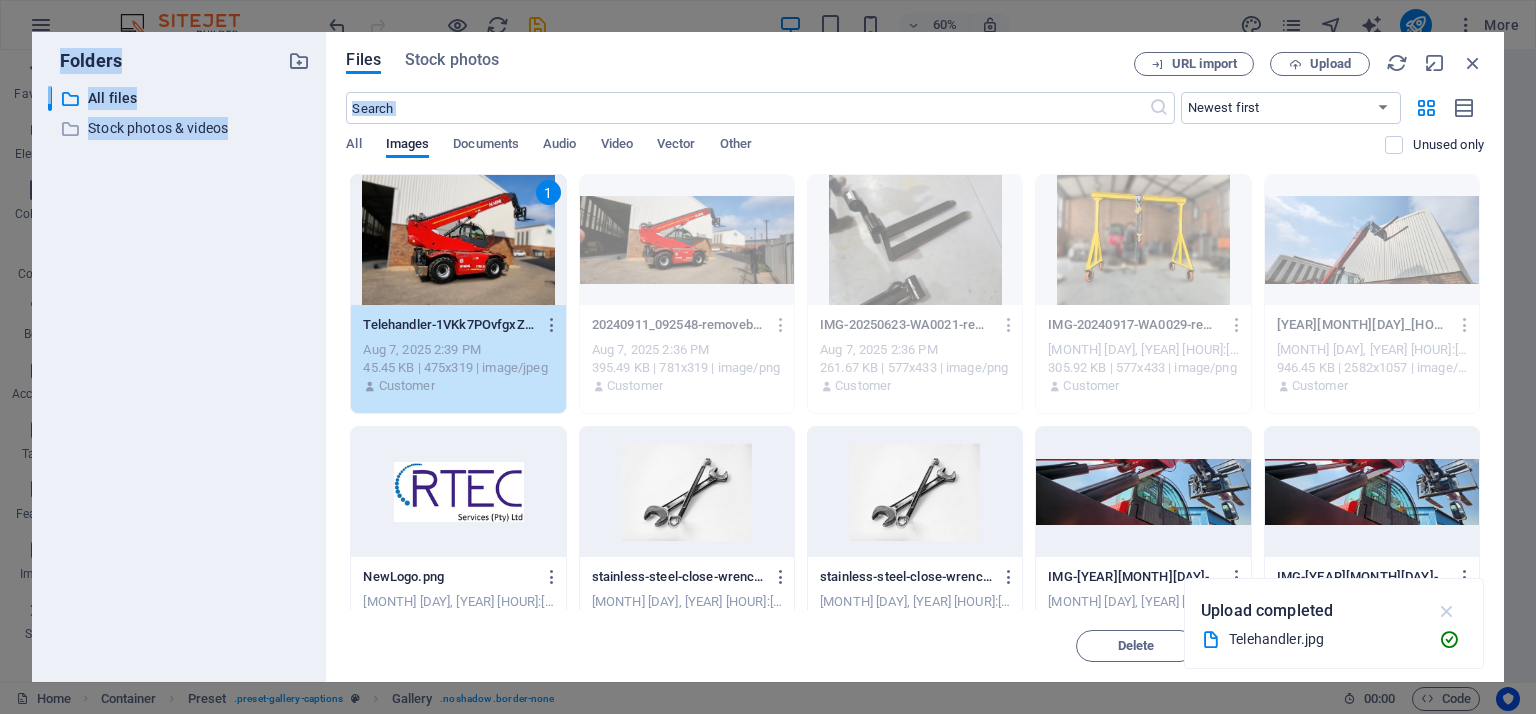 click at bounding box center [1447, 611] 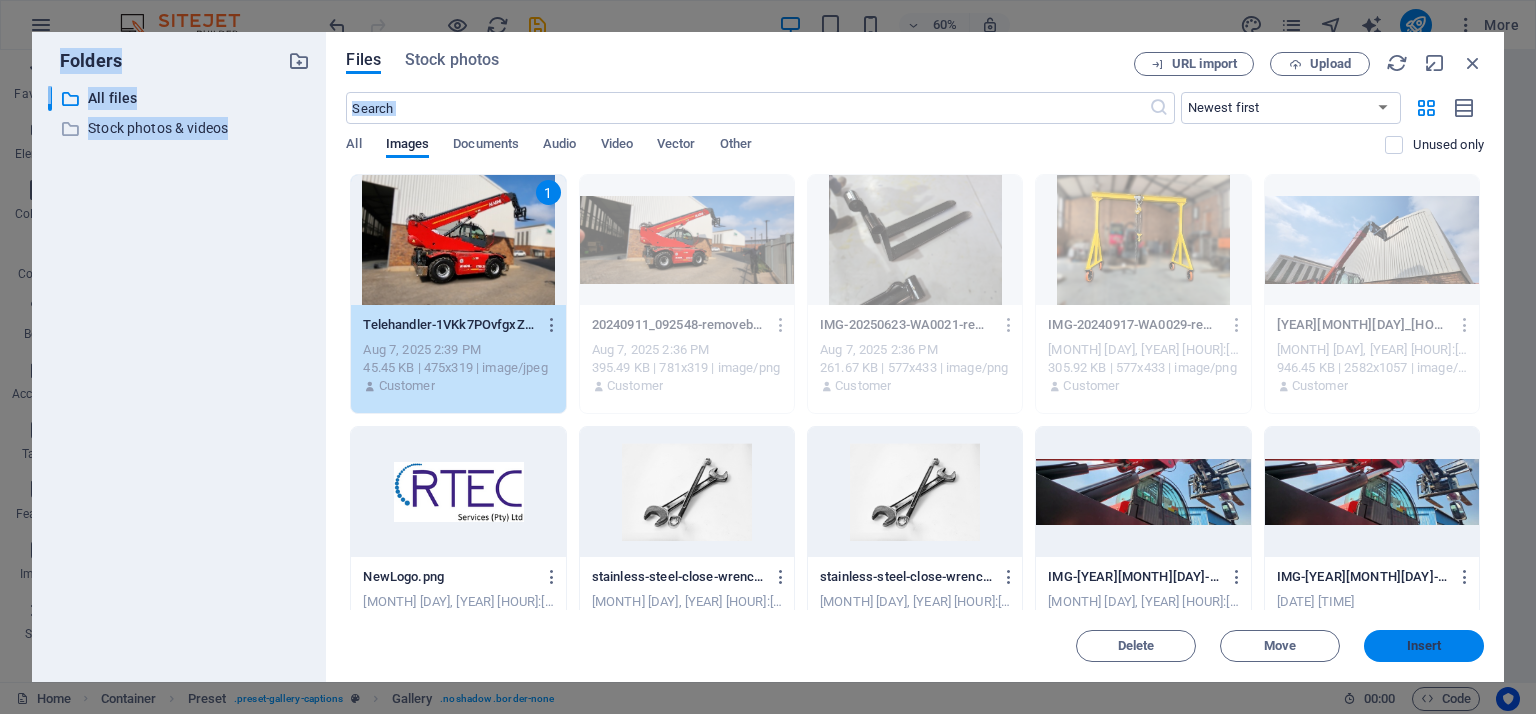 click on "Insert" at bounding box center (1424, 646) 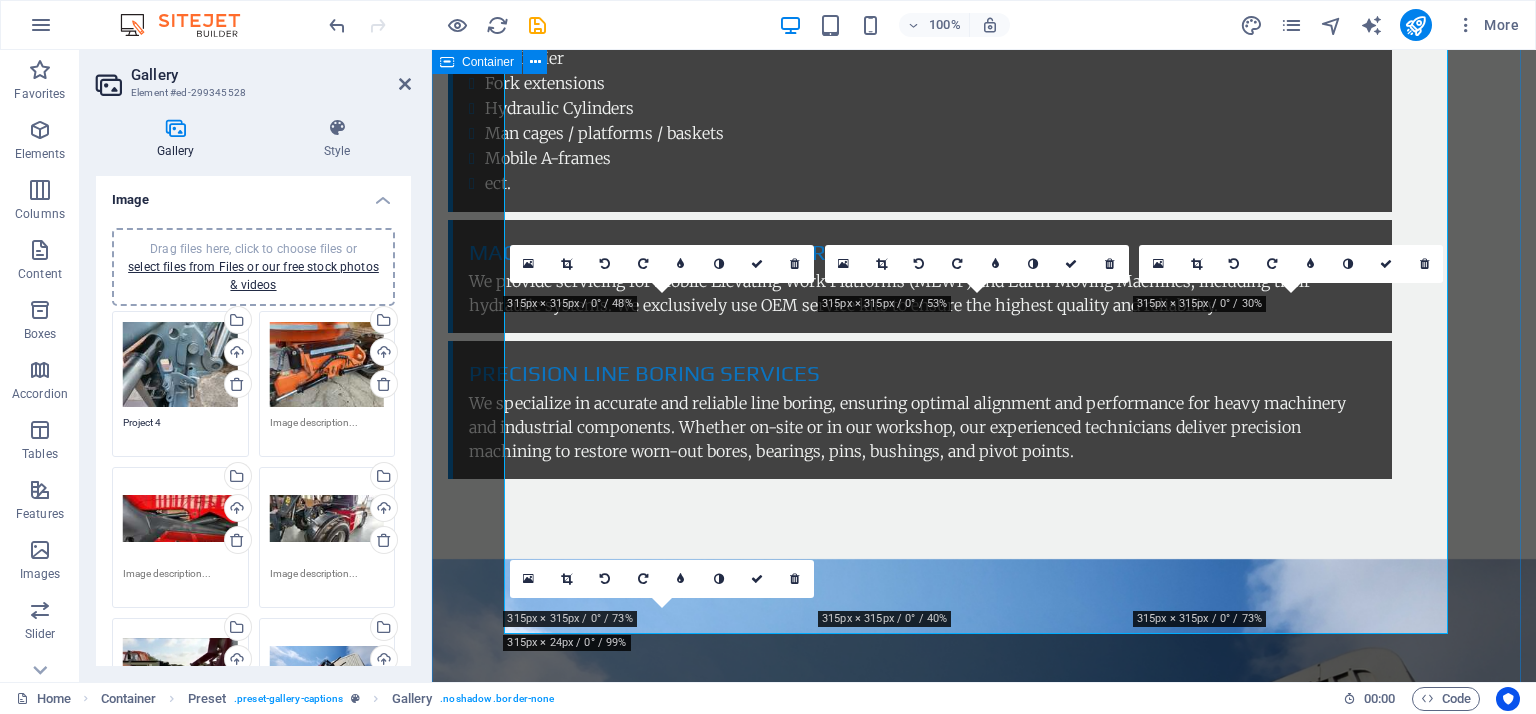 scroll, scrollTop: 3599, scrollLeft: 0, axis: vertical 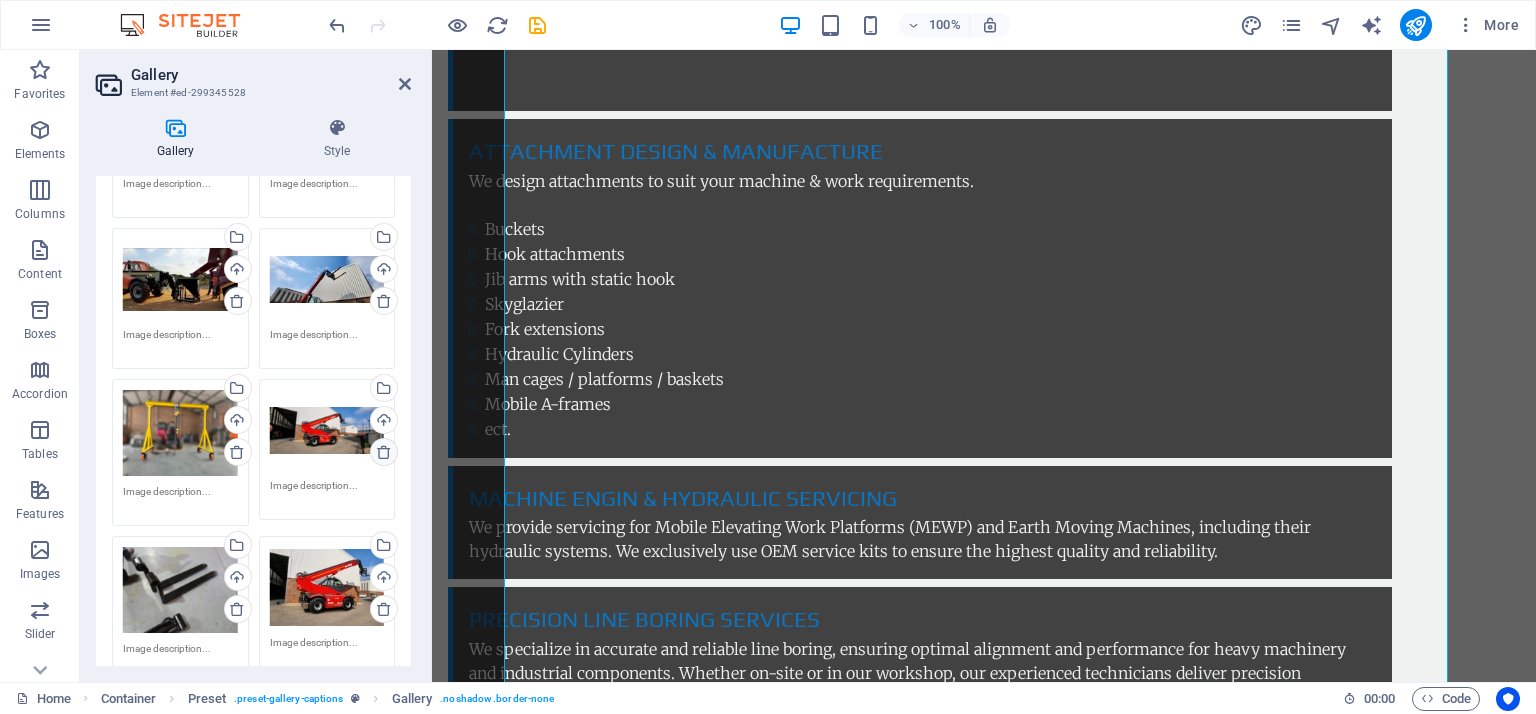 click at bounding box center [384, 452] 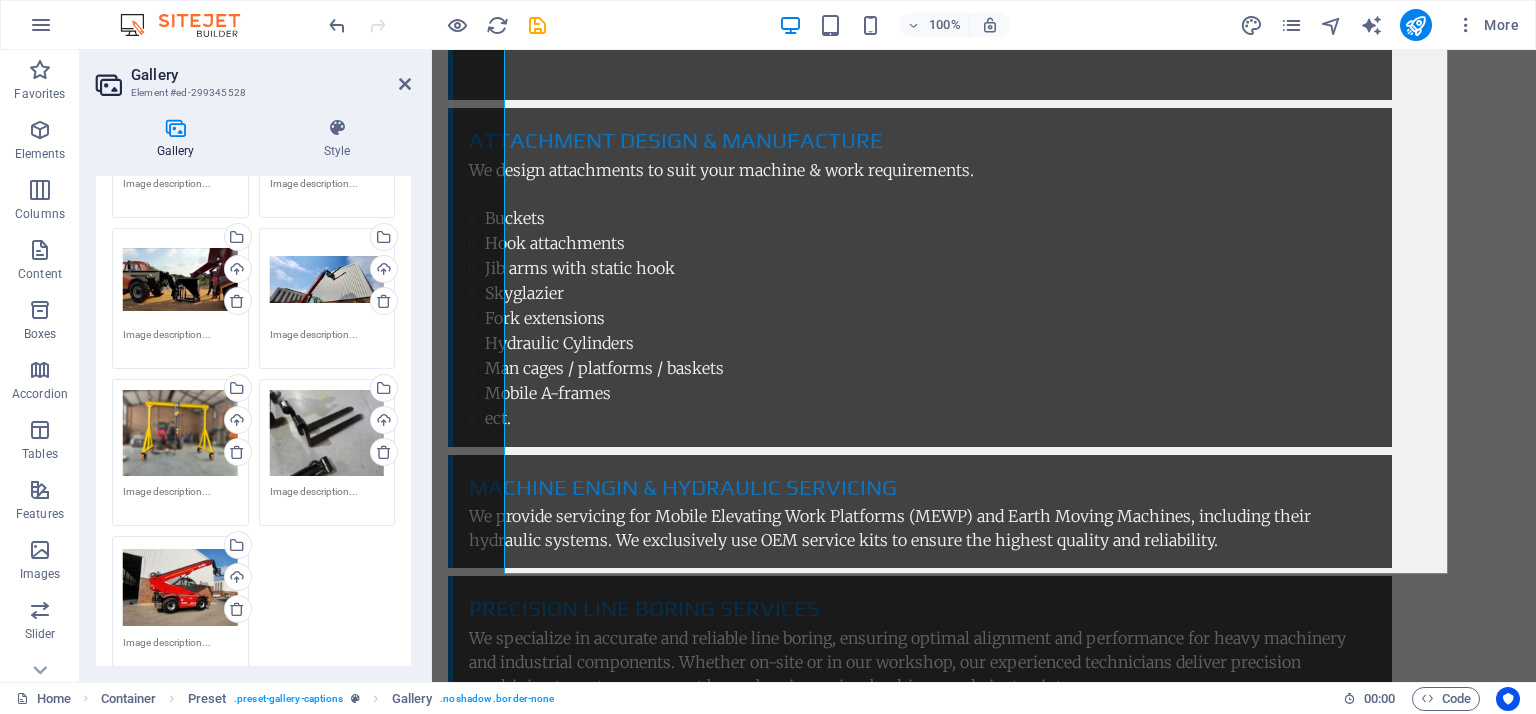 scroll, scrollTop: 3640, scrollLeft: 0, axis: vertical 